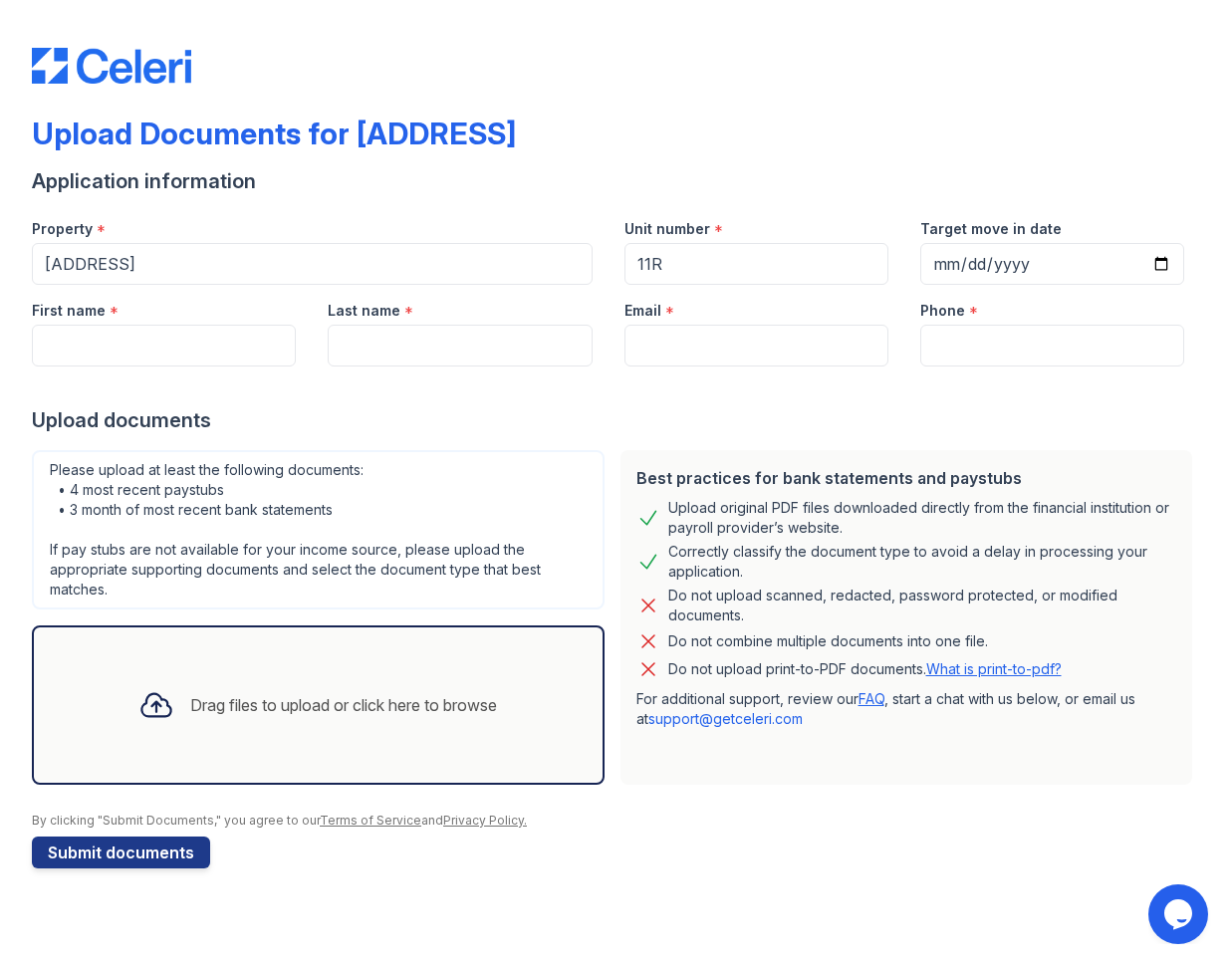 scroll, scrollTop: 0, scrollLeft: 0, axis: both 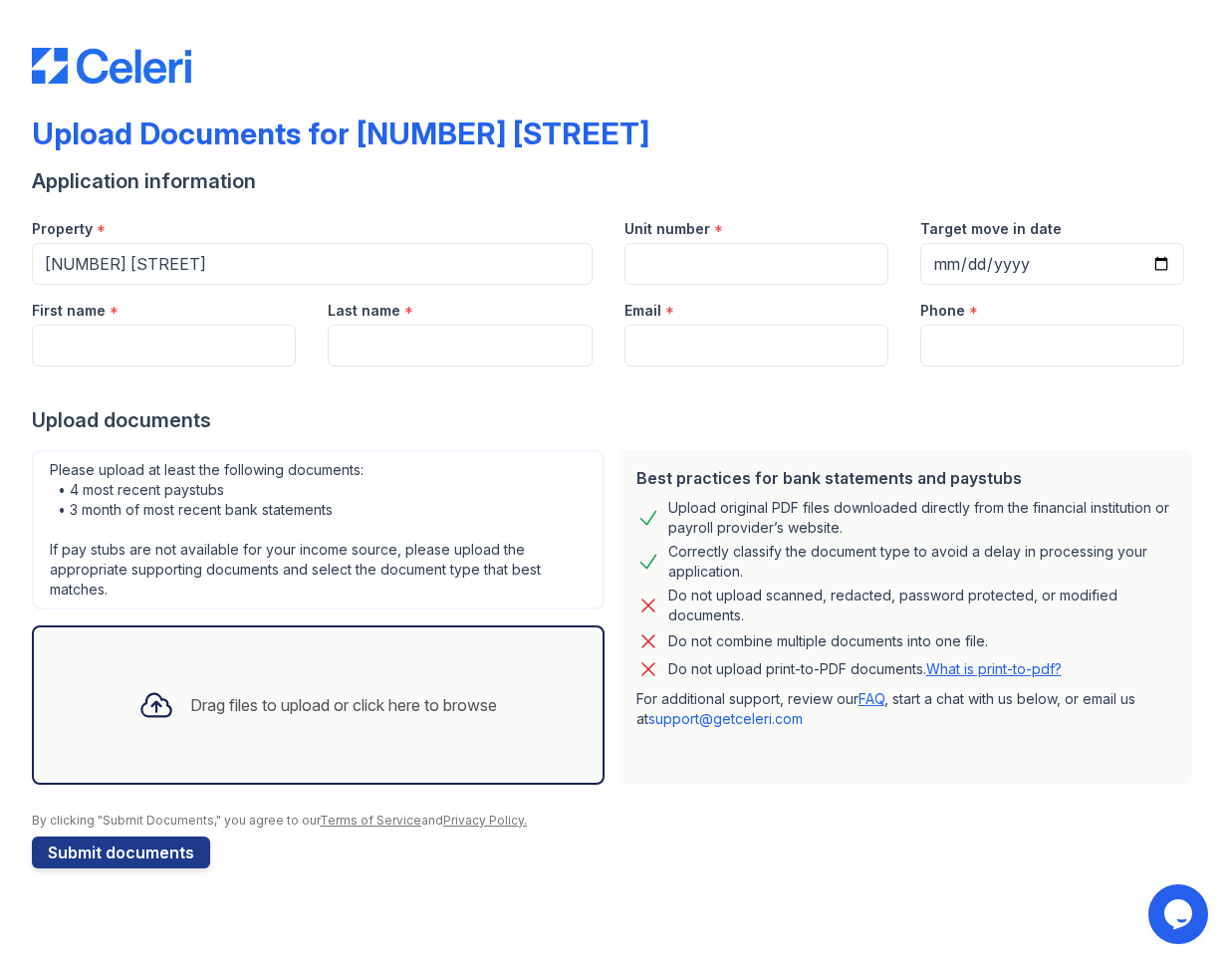 click on "Unit number
*" at bounding box center [756, 244] 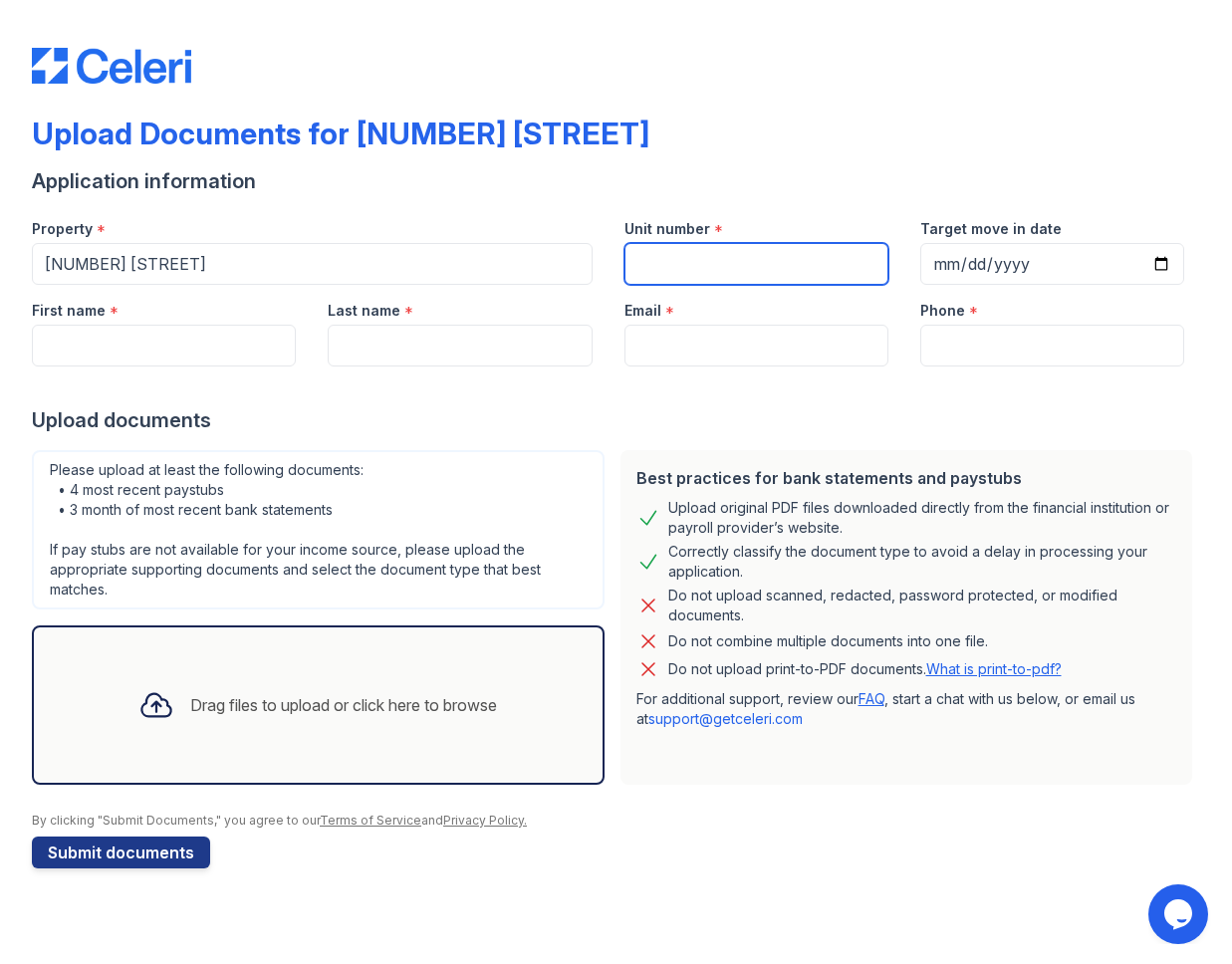 click on "Unit number" at bounding box center (756, 264) 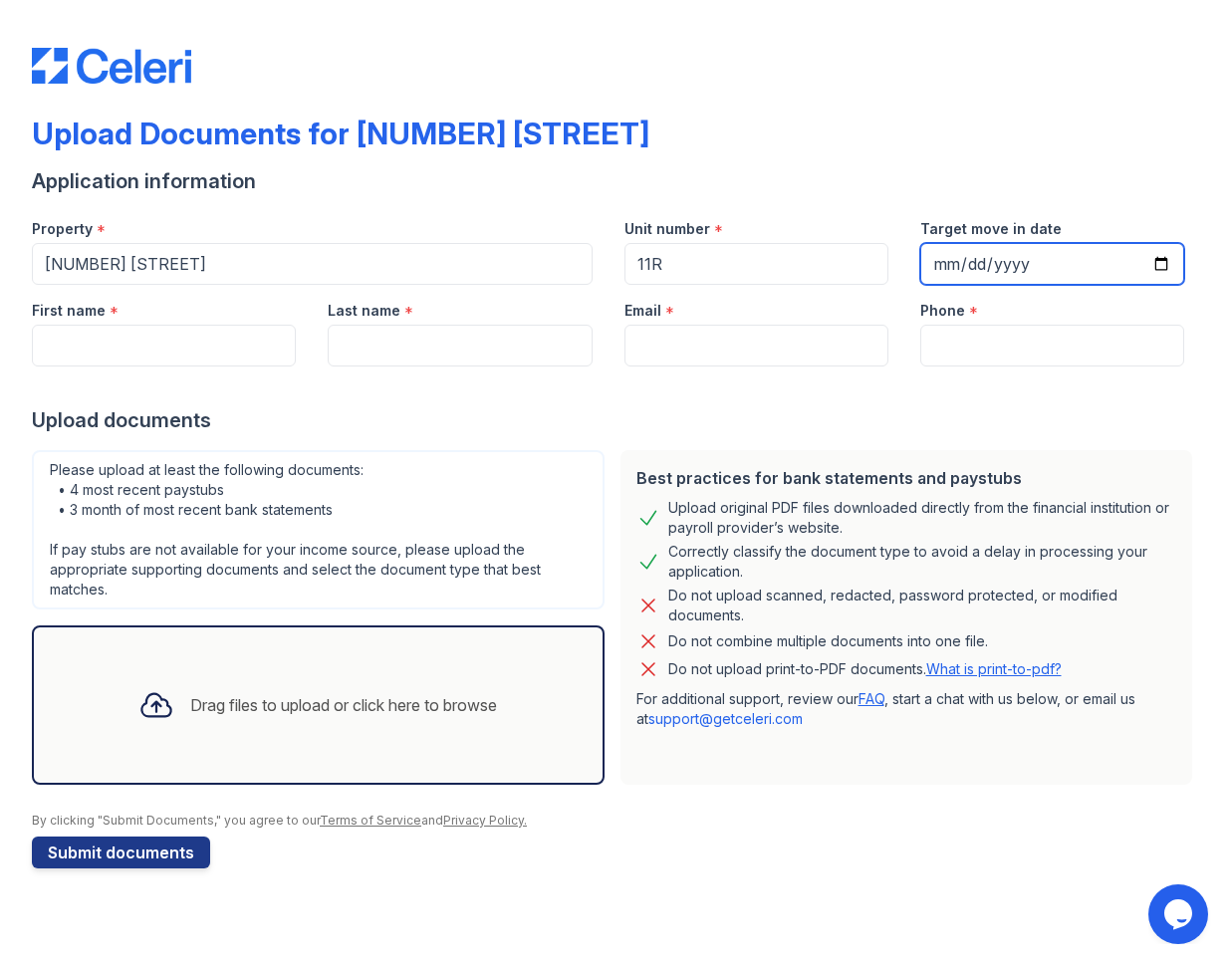 click on "Target move in date" at bounding box center [1052, 264] 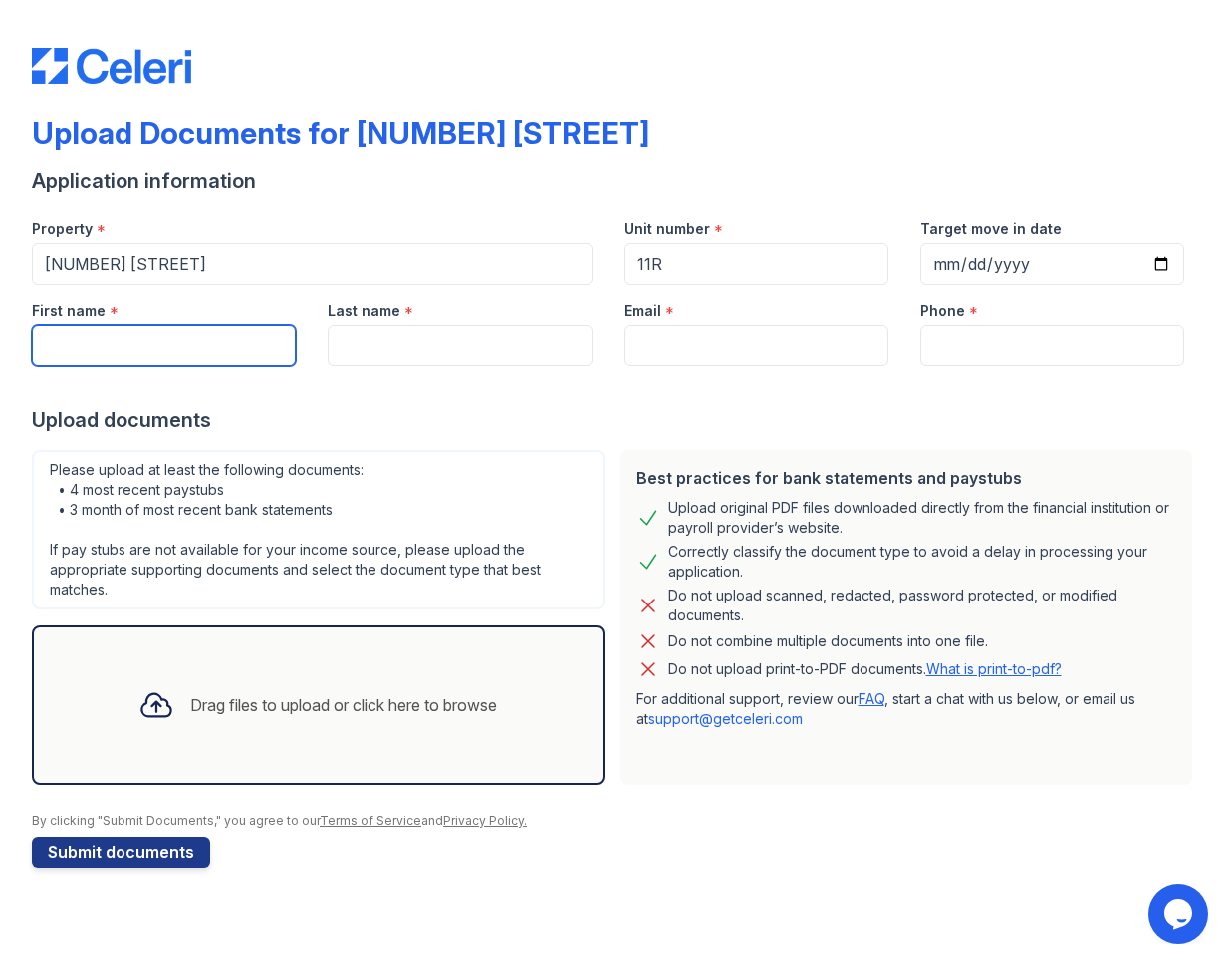 click on "First name" at bounding box center (163, 346) 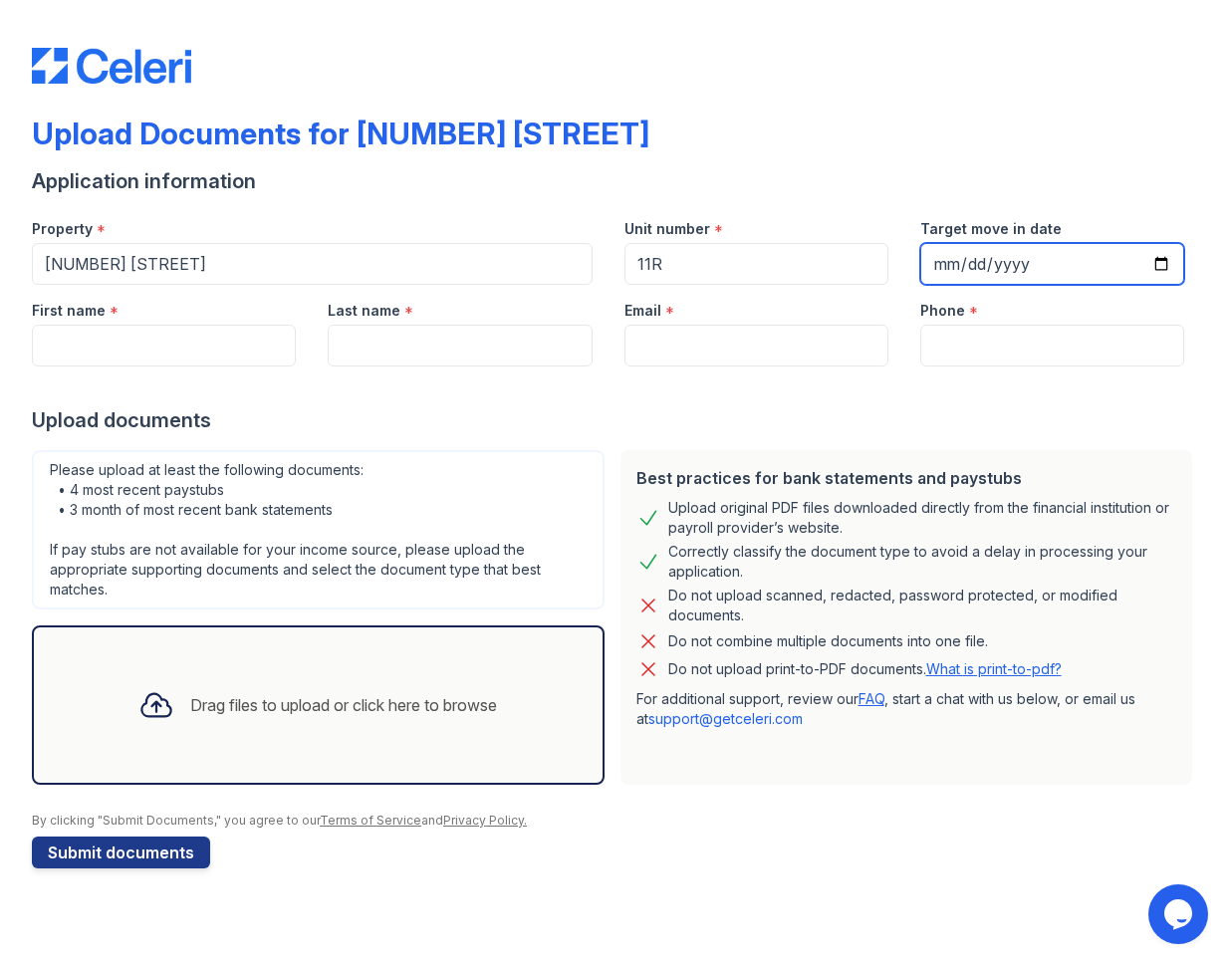 click on "[DATE]" at bounding box center [1052, 264] 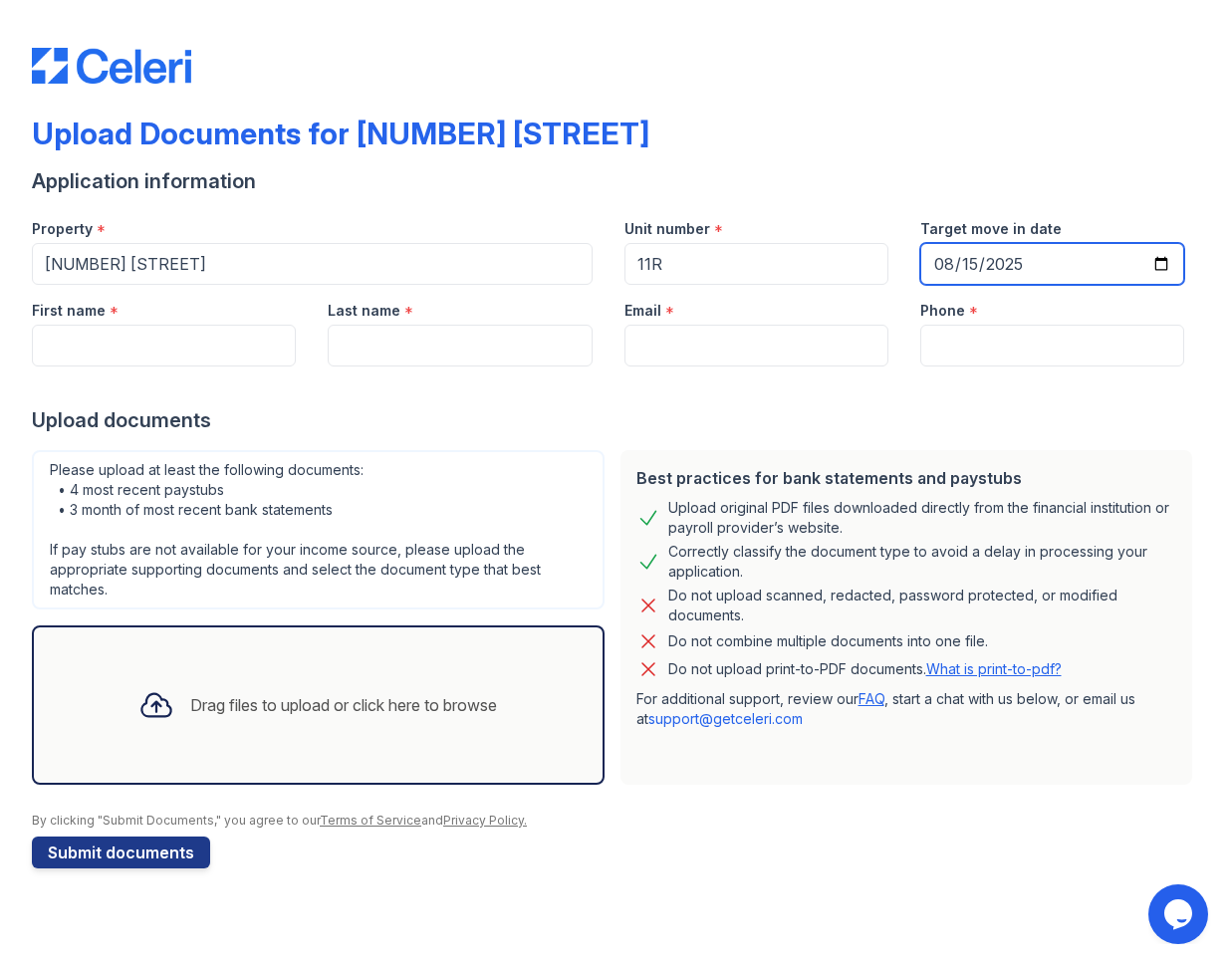 type on "2025-08-15" 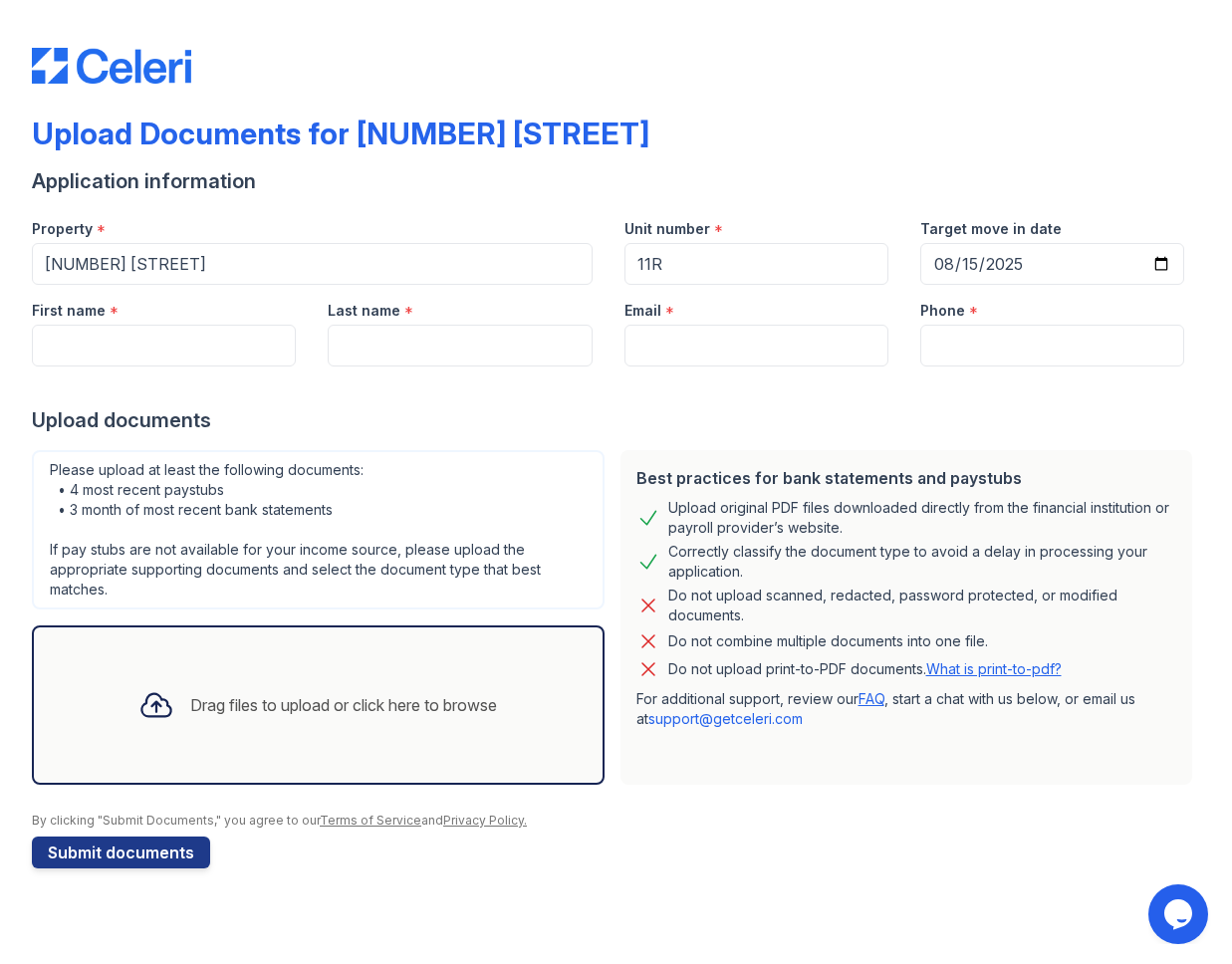 click at bounding box center [616, 386] 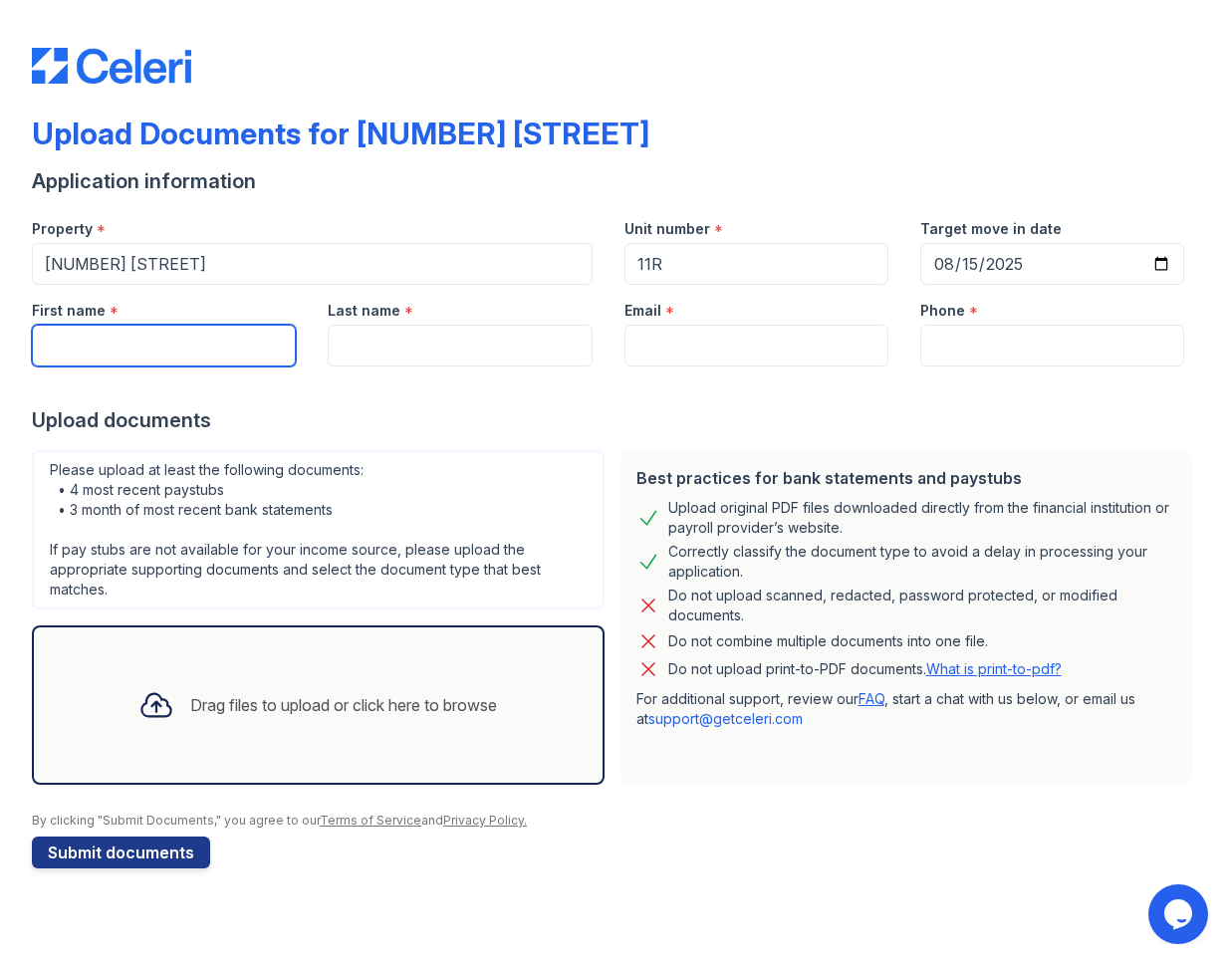 click on "First name" at bounding box center [163, 346] 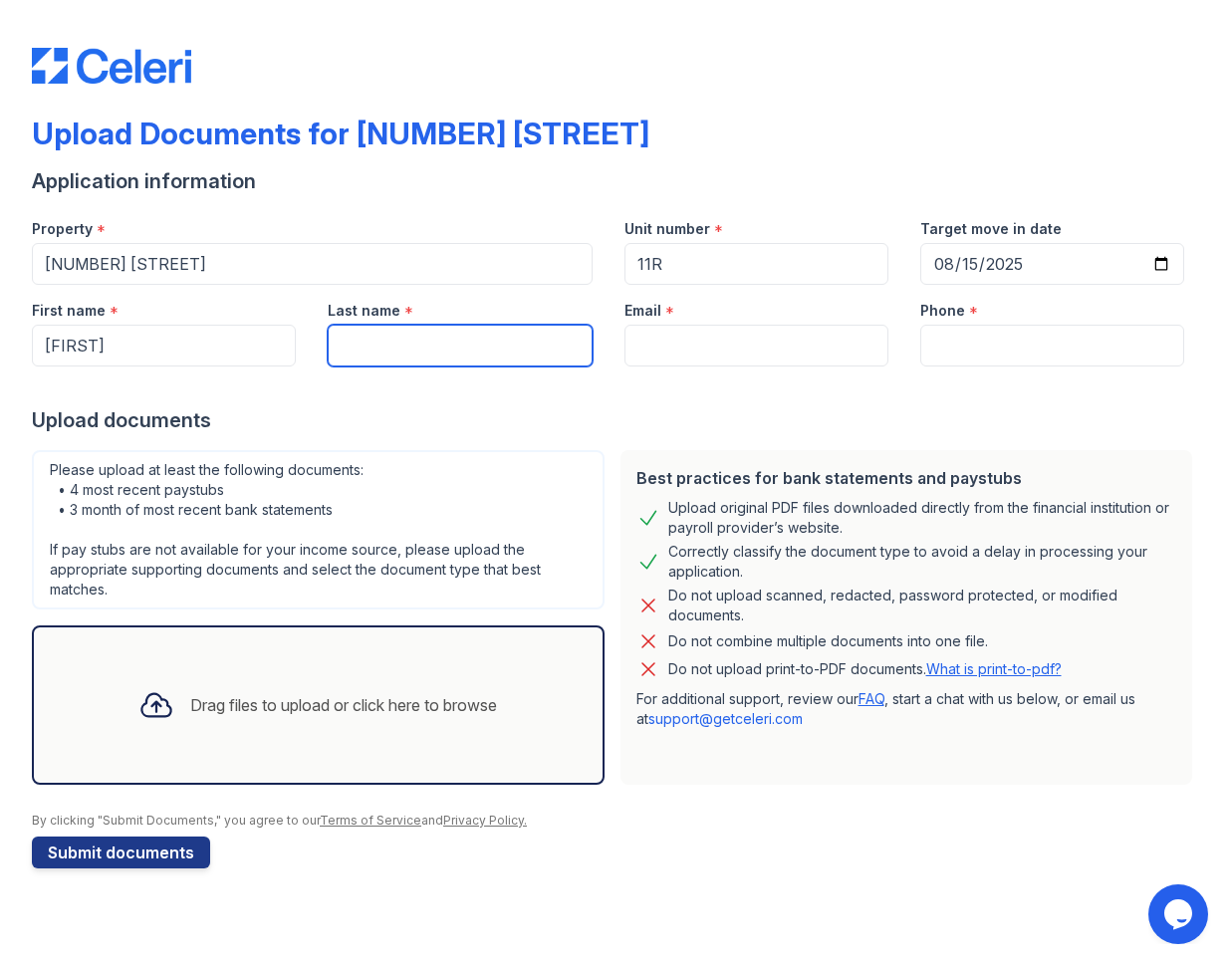 click on "Last name" at bounding box center [459, 346] 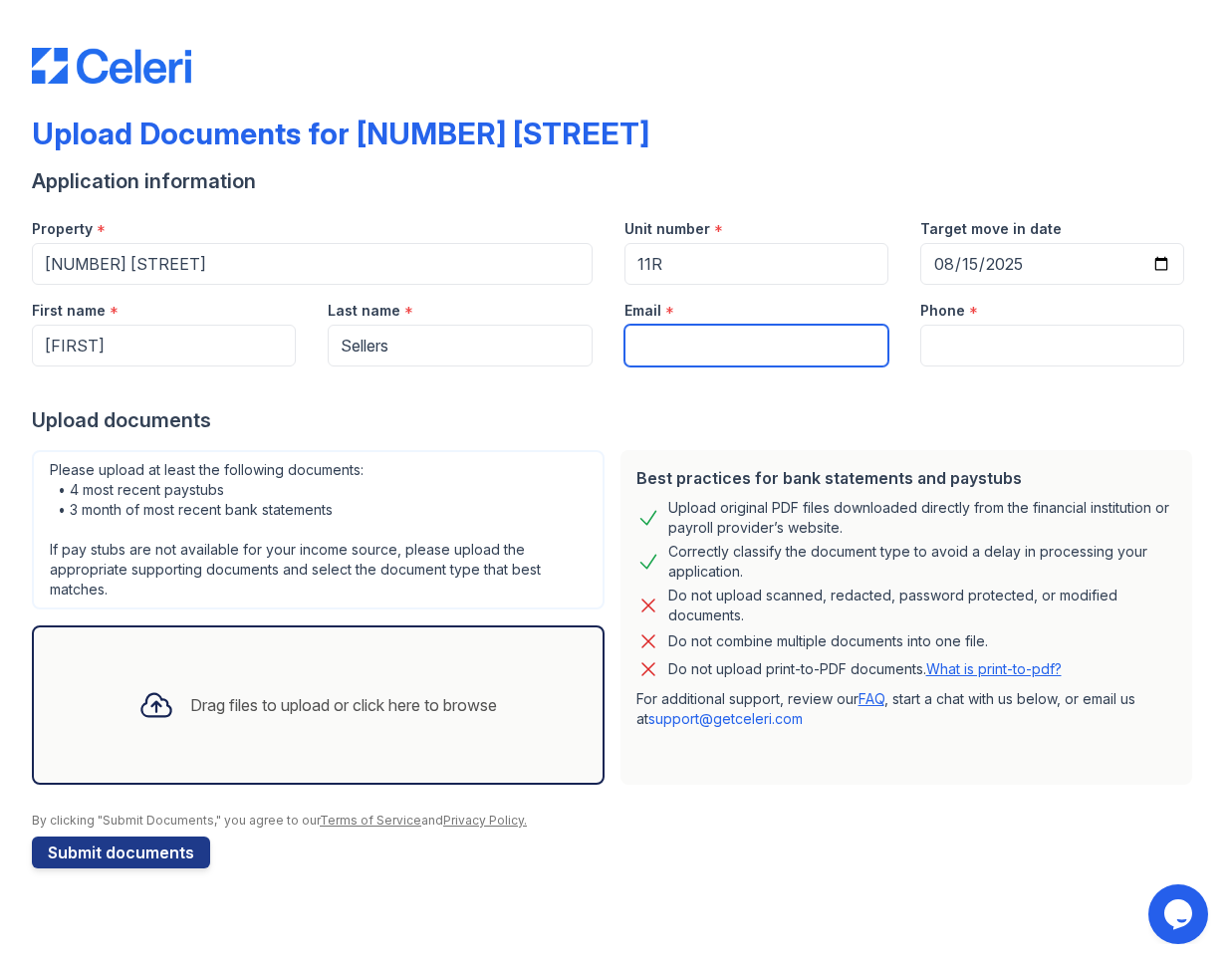 click on "Email" at bounding box center [756, 346] 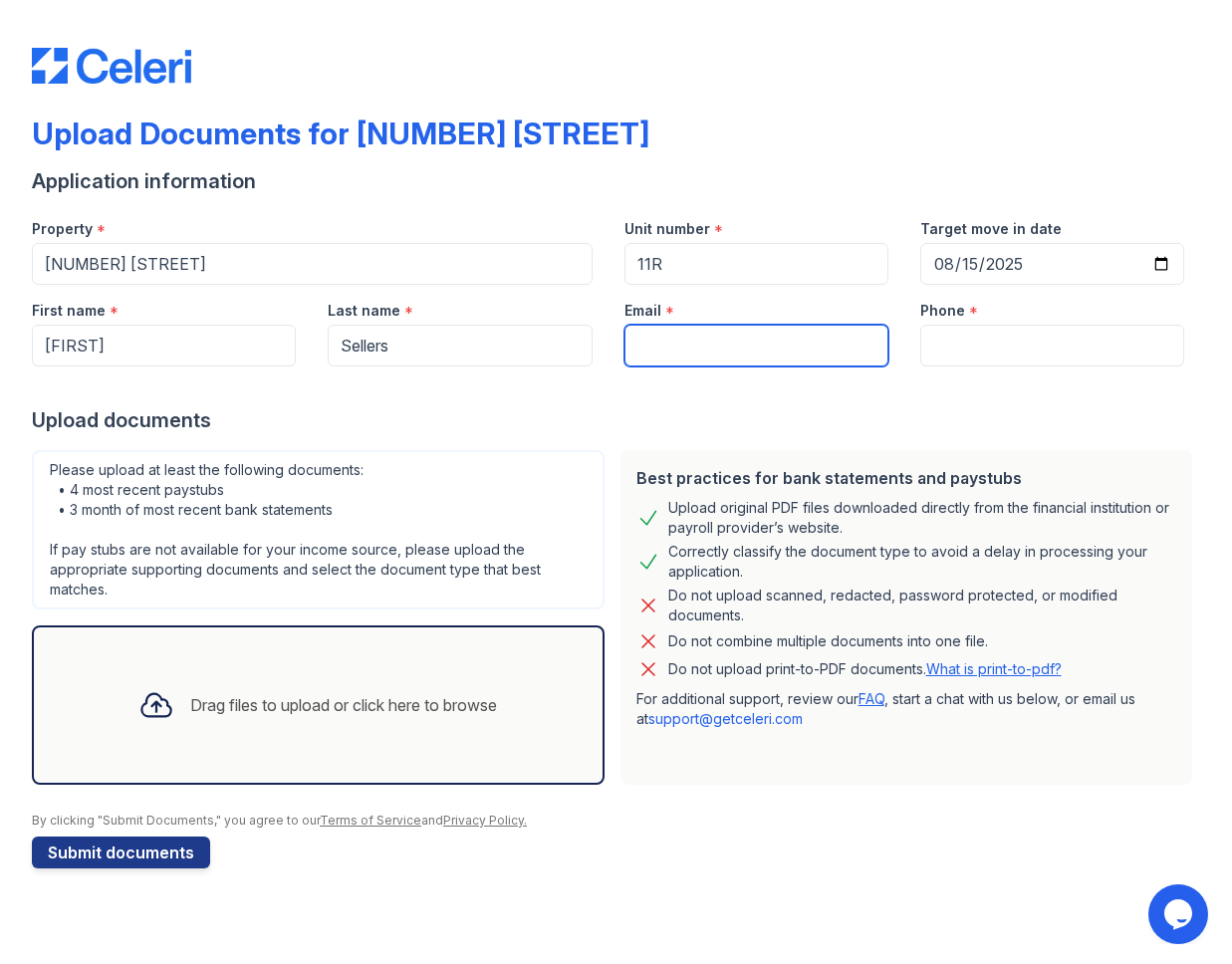 type on "[FIRST].[LAST]@[DOMAIN].com" 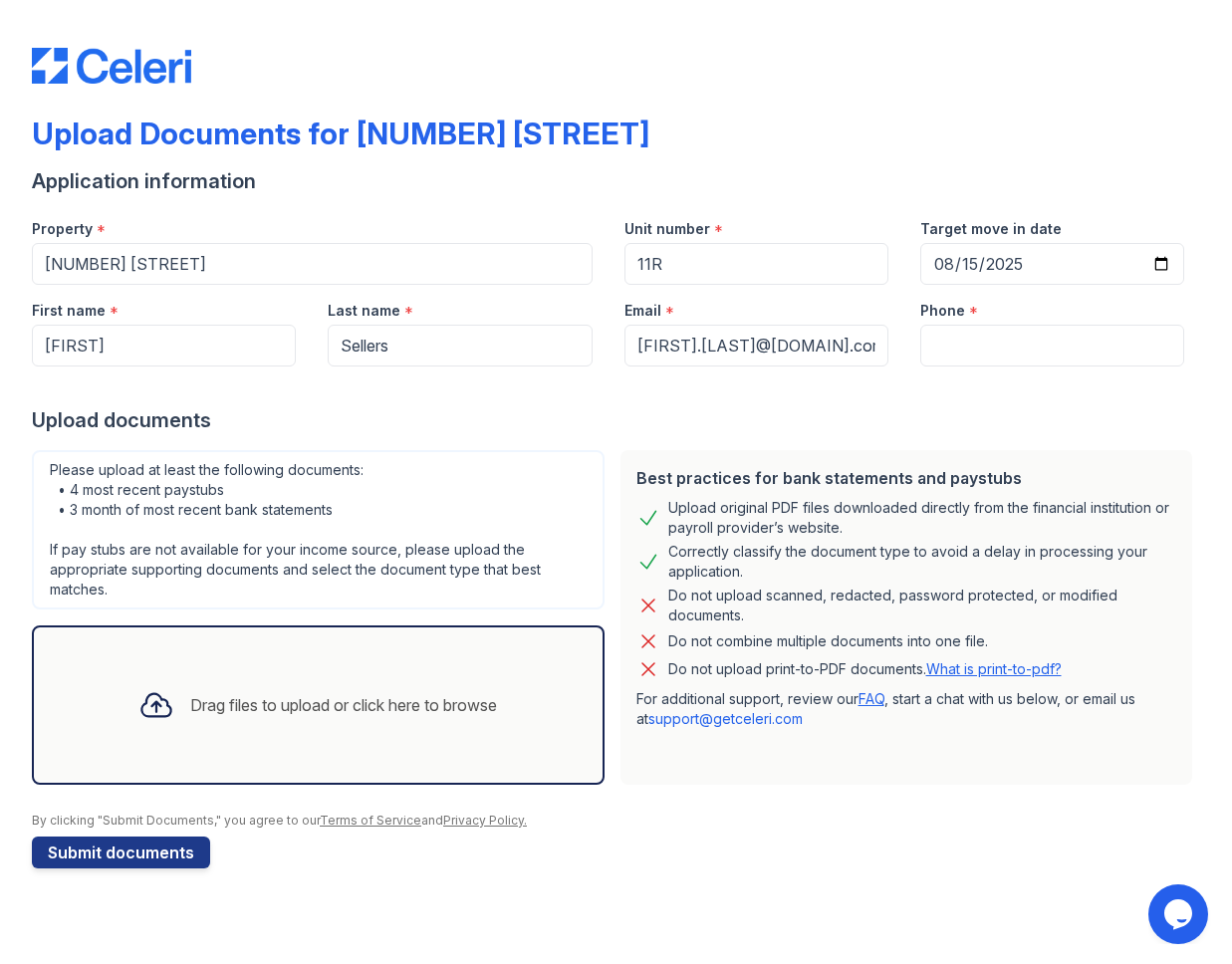 click at bounding box center (616, 386) 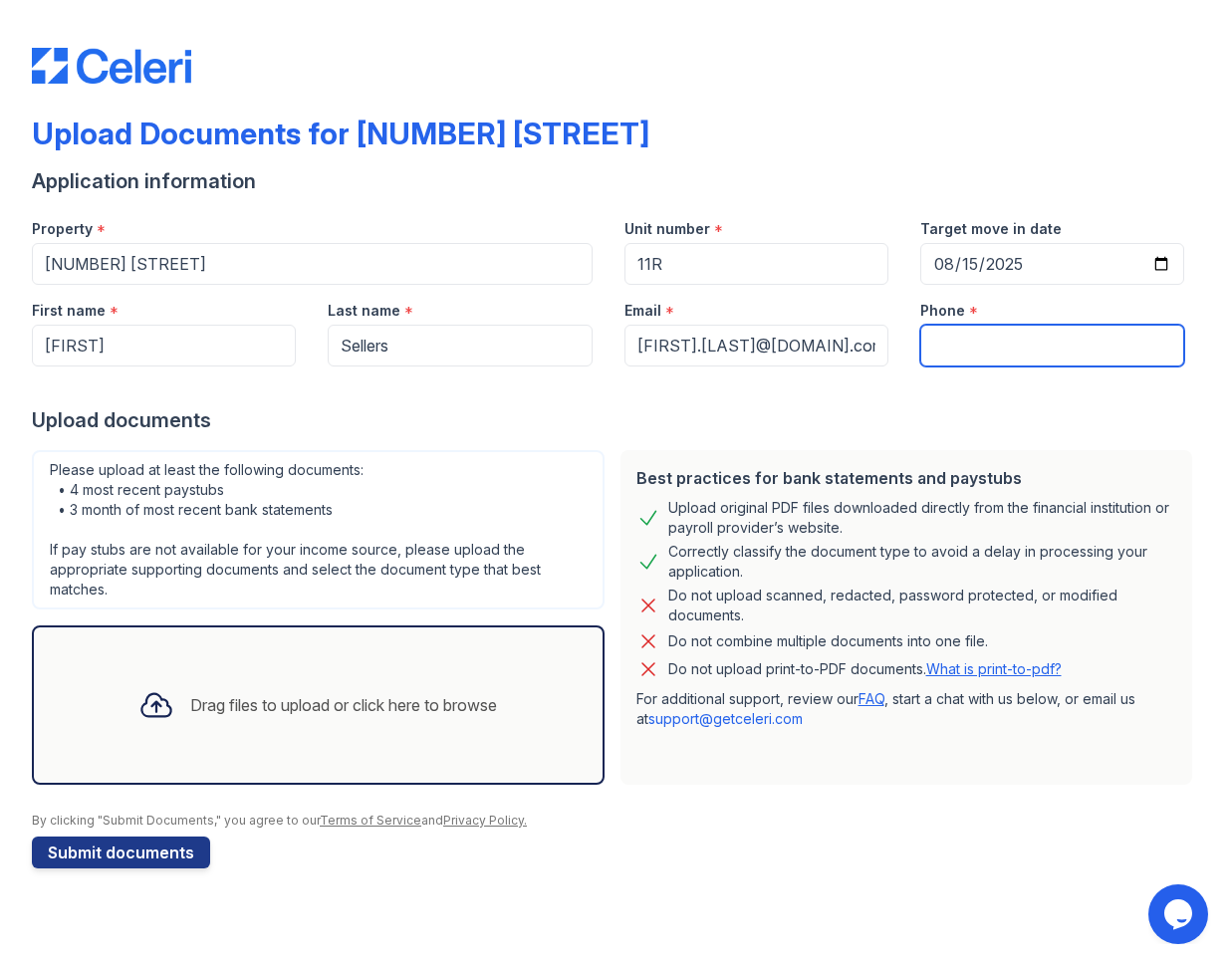 click on "Phone" at bounding box center (1052, 346) 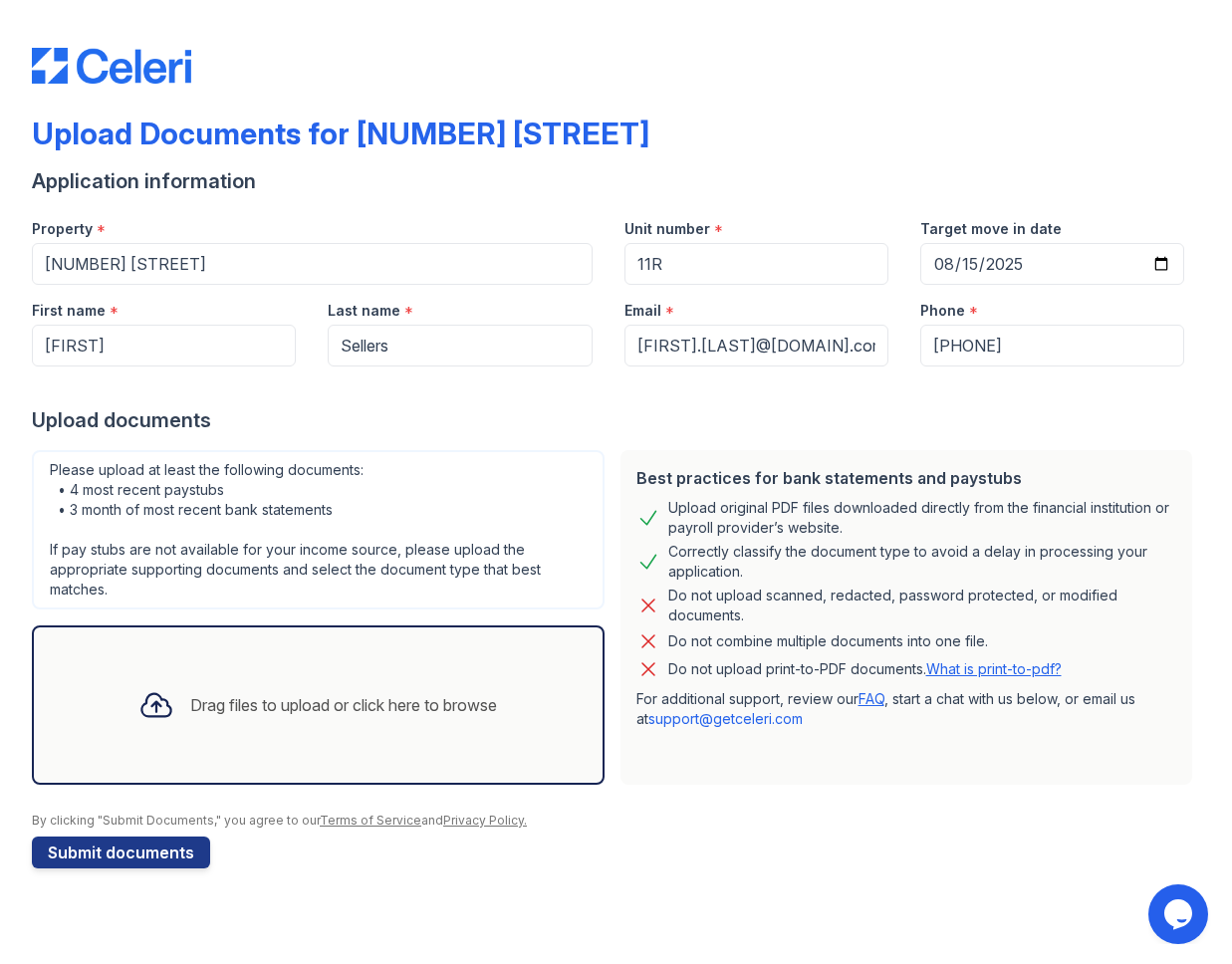 click on "Drag files to upload or click here to browse" at bounding box center (318, 705) 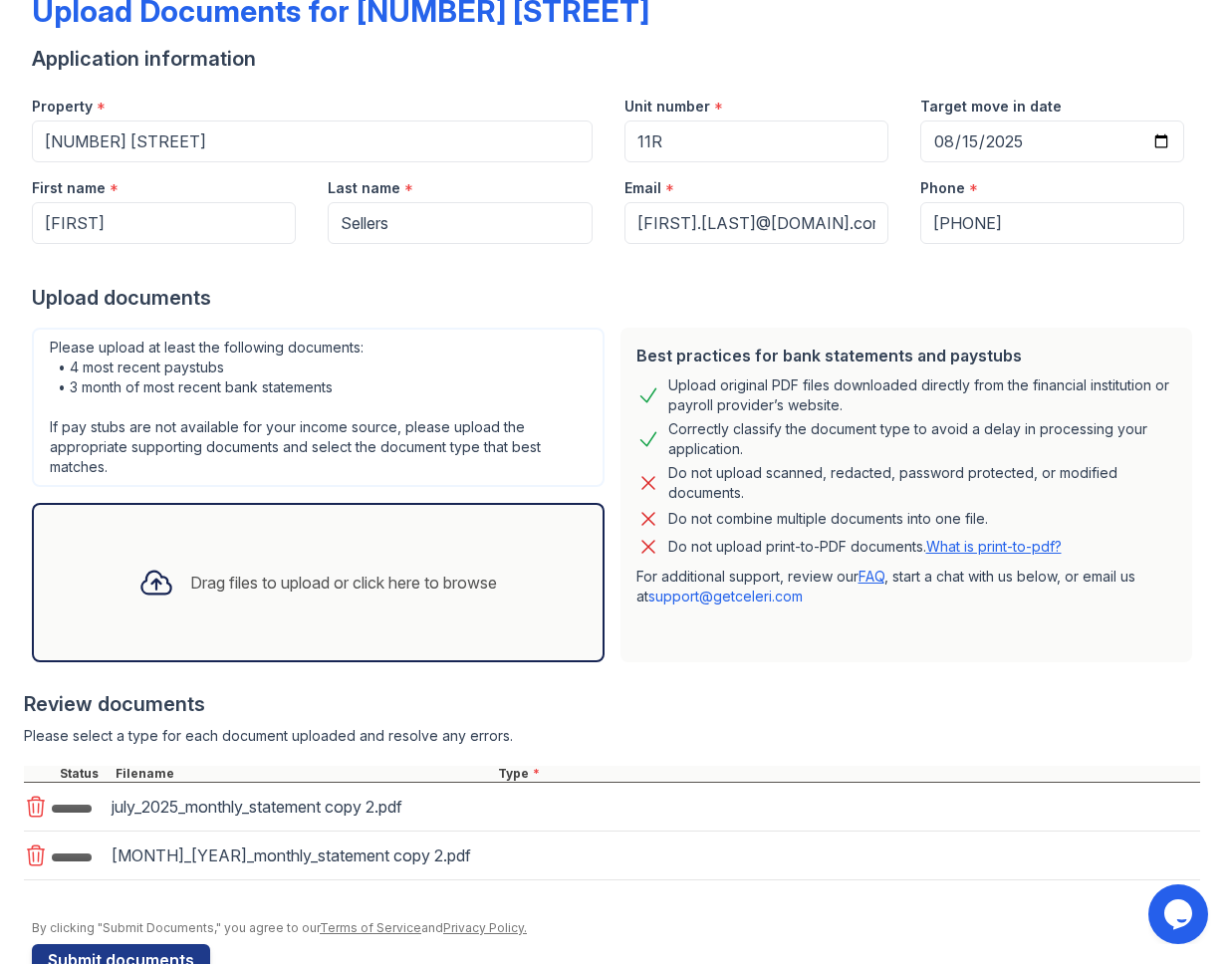 scroll, scrollTop: 174, scrollLeft: 0, axis: vertical 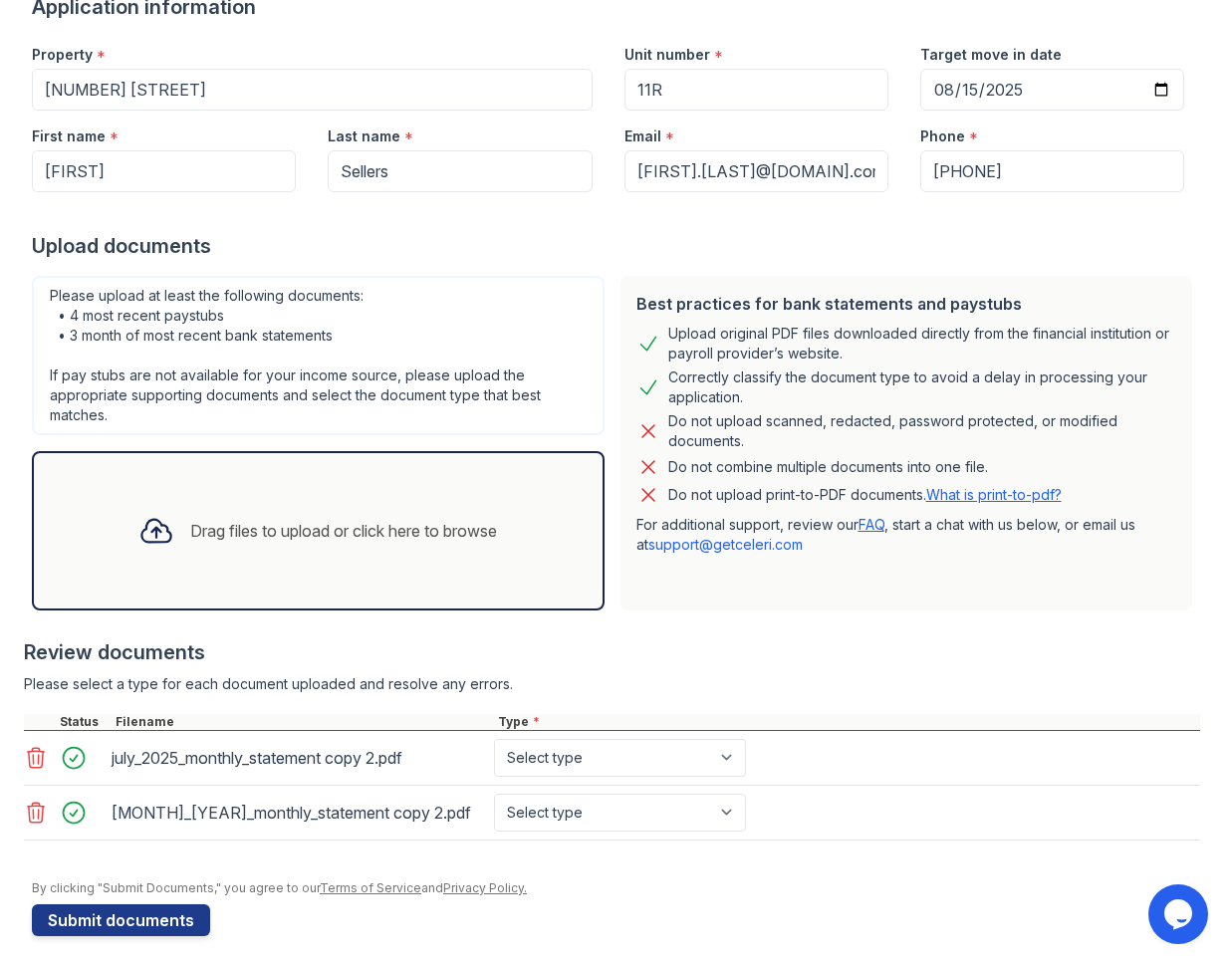 click on "[MONTH]_[YEAR]_monthly_statement copy 2.pdf
Select type
Paystub
Bank Statement
Offer Letter
Tax Documents
Benefit Award Letter
Investment Account Statement
Other" at bounding box center [612, 758] 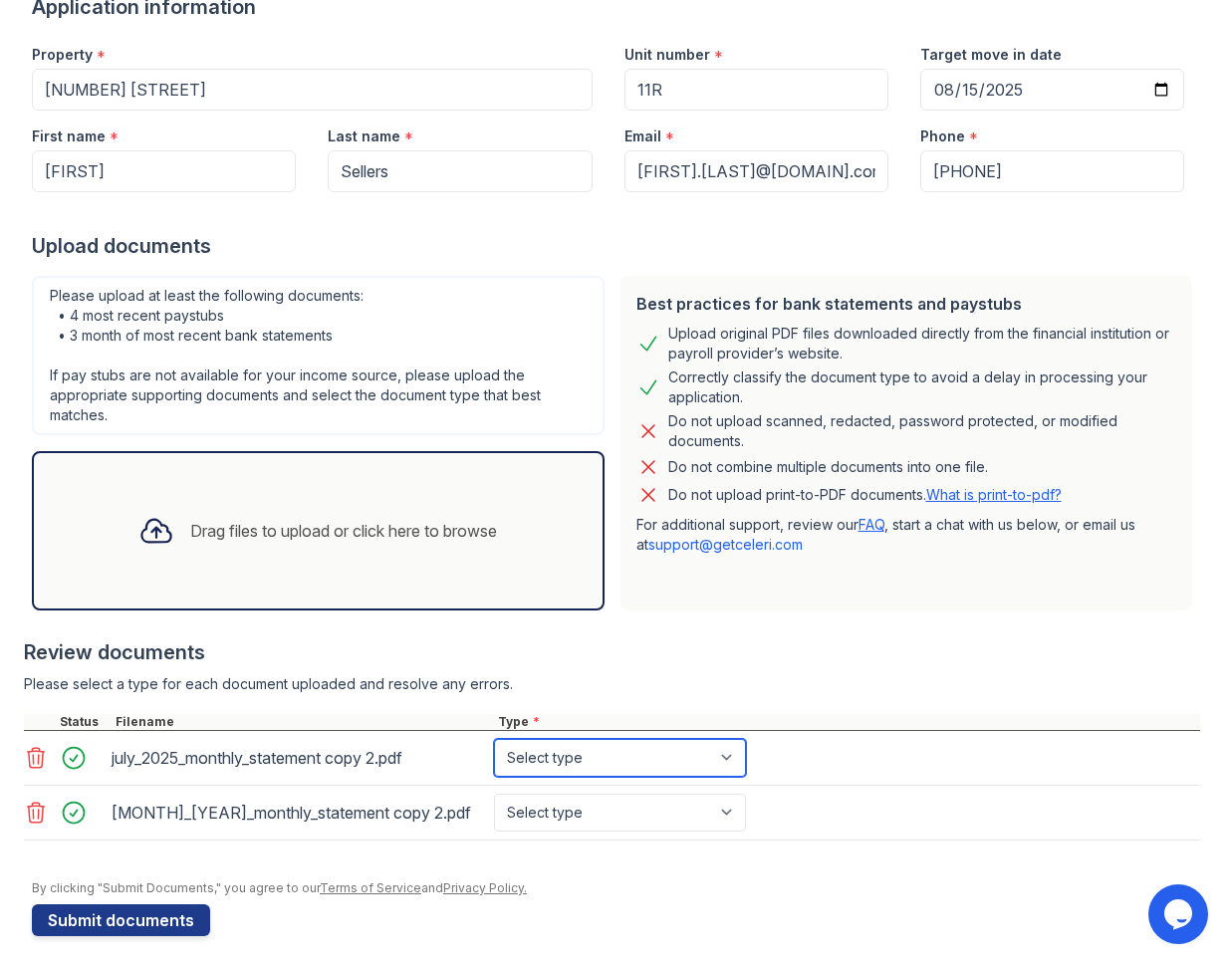 click on "Select type
Paystub
Bank Statement
Offer Letter
Tax Documents
Benefit Award Letter
Investment Account Statement
Other" at bounding box center (619, 758) 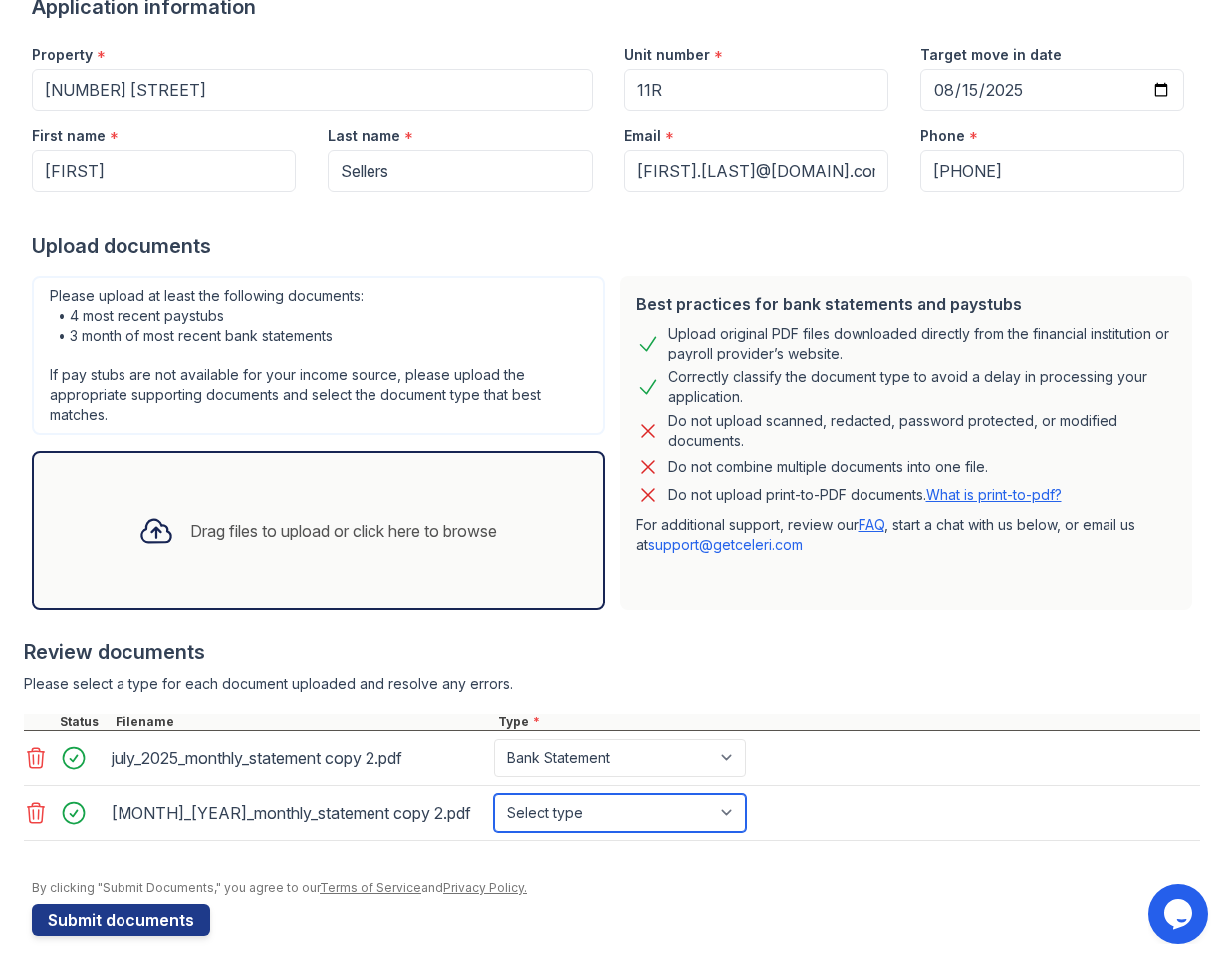 click on "Select type
Paystub
Bank Statement
Offer Letter
Tax Documents
Benefit Award Letter
Investment Account Statement
Other" at bounding box center (619, 813) 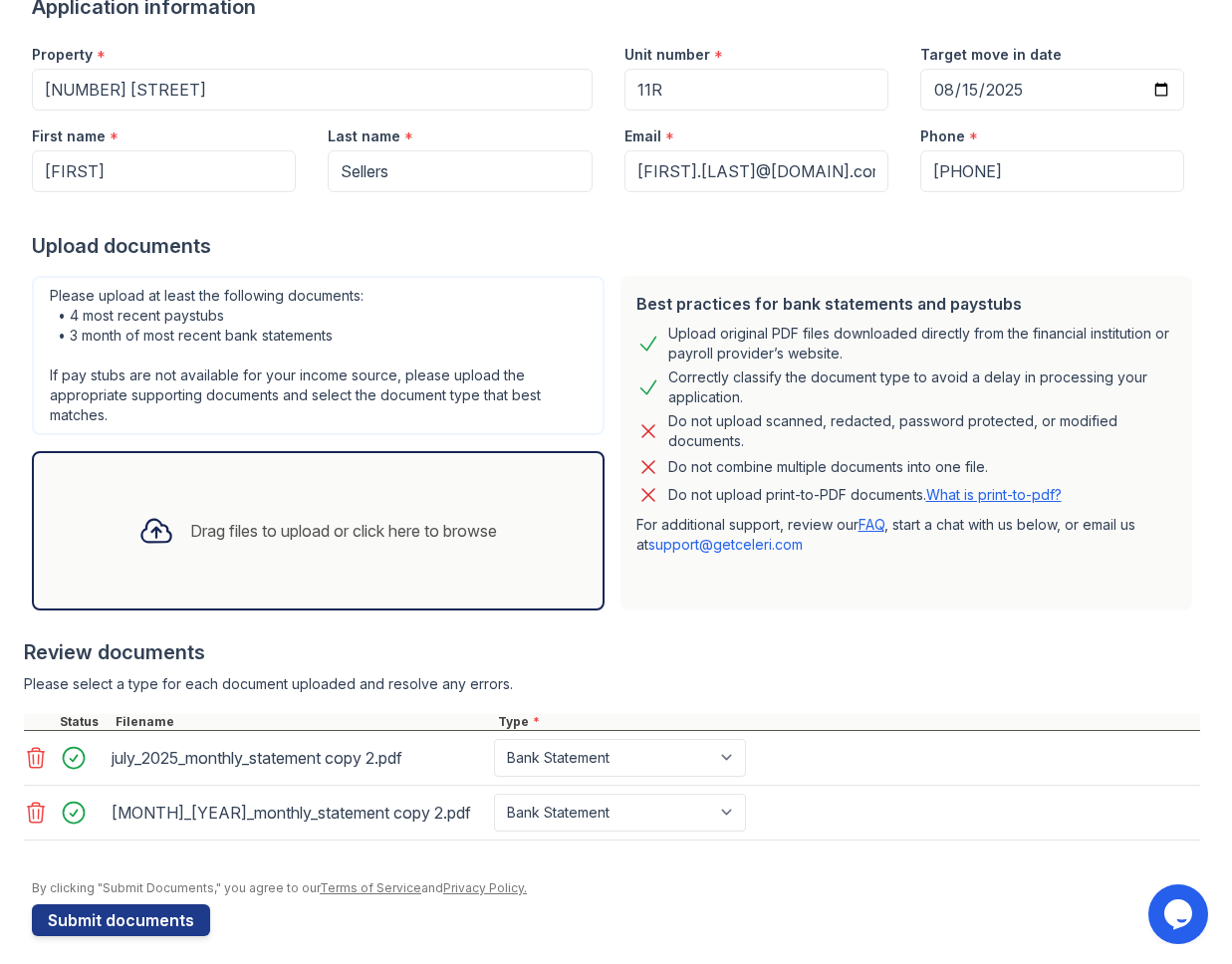 click on "[MONTH]_[YEAR]_monthly_statement copy 2.pdf" at bounding box center (299, 813) 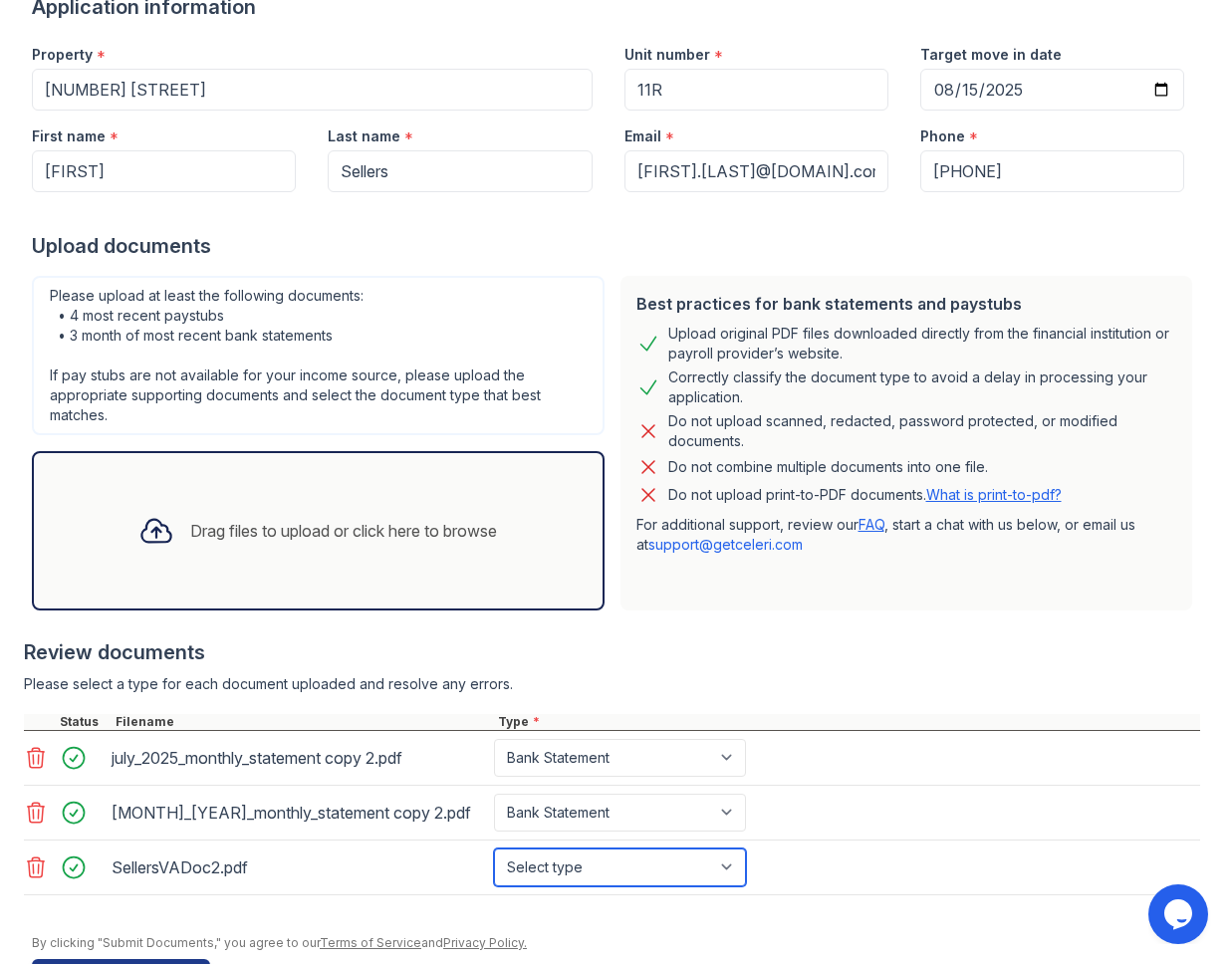 click on "Select type
Paystub
Bank Statement
Offer Letter
Tax Documents
Benefit Award Letter
Investment Account Statement
Other" at bounding box center (619, 867) 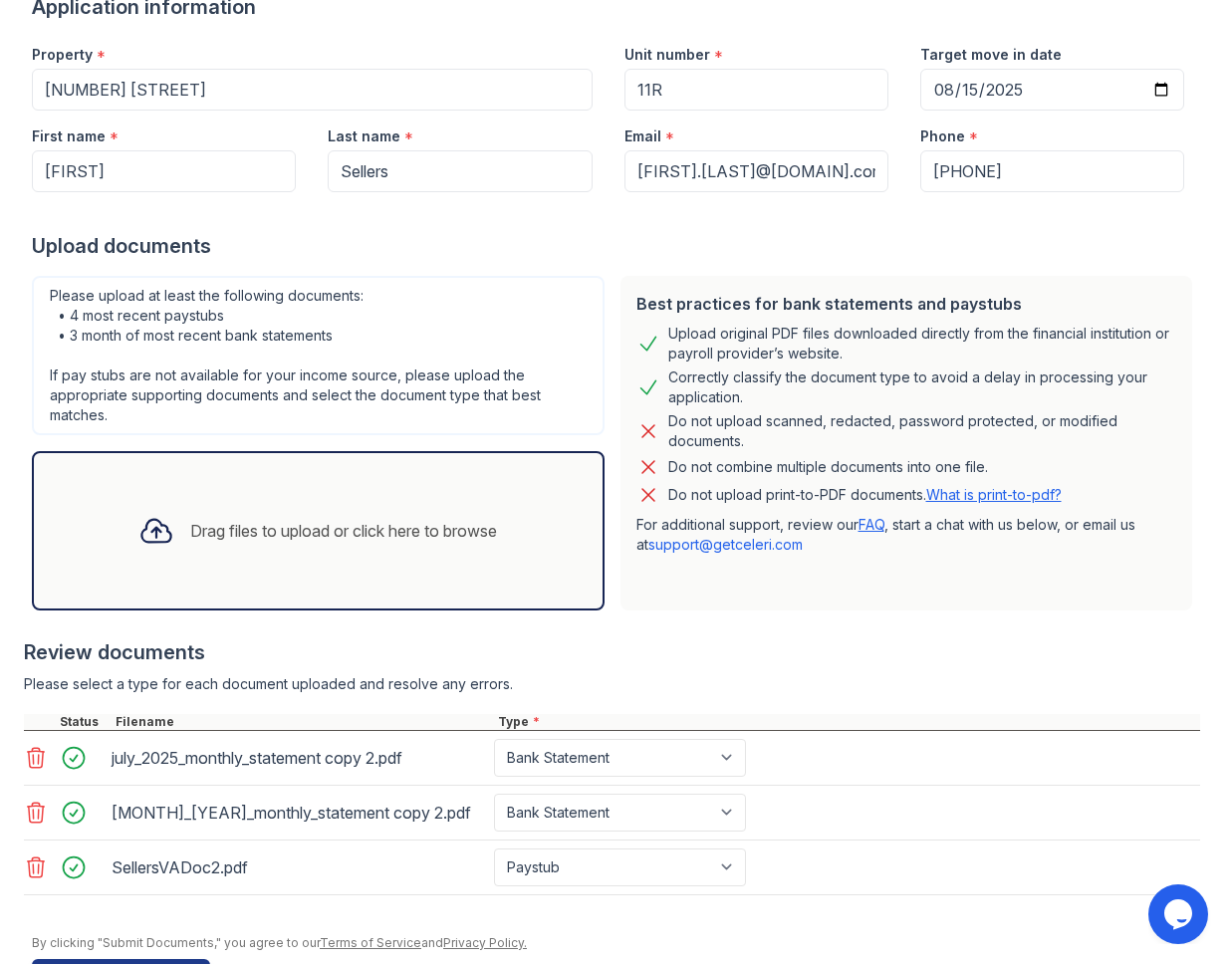 click on "Review documents" at bounding box center (612, 652) 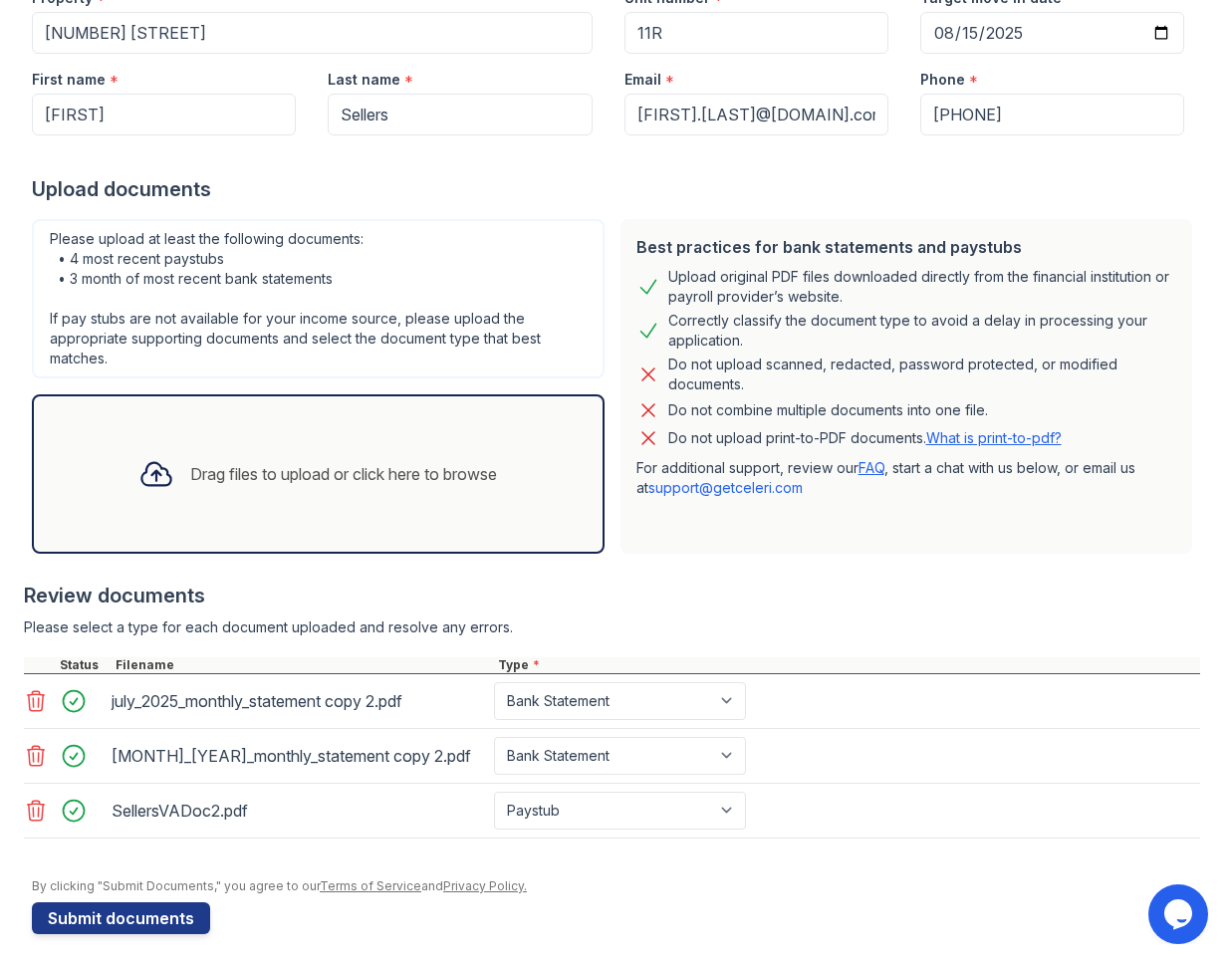 scroll, scrollTop: 241, scrollLeft: 0, axis: vertical 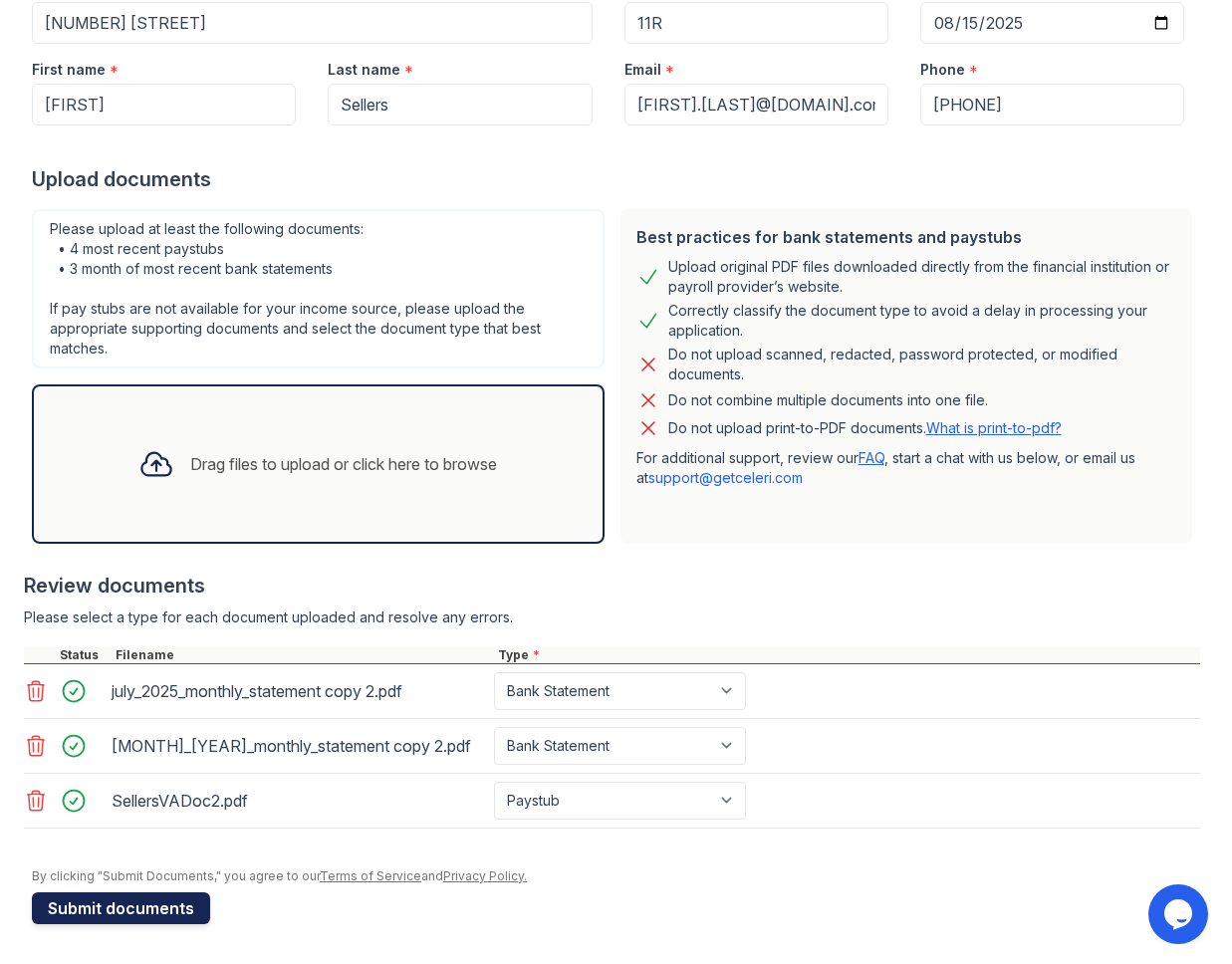 click on "Submit documents" at bounding box center (121, 908) 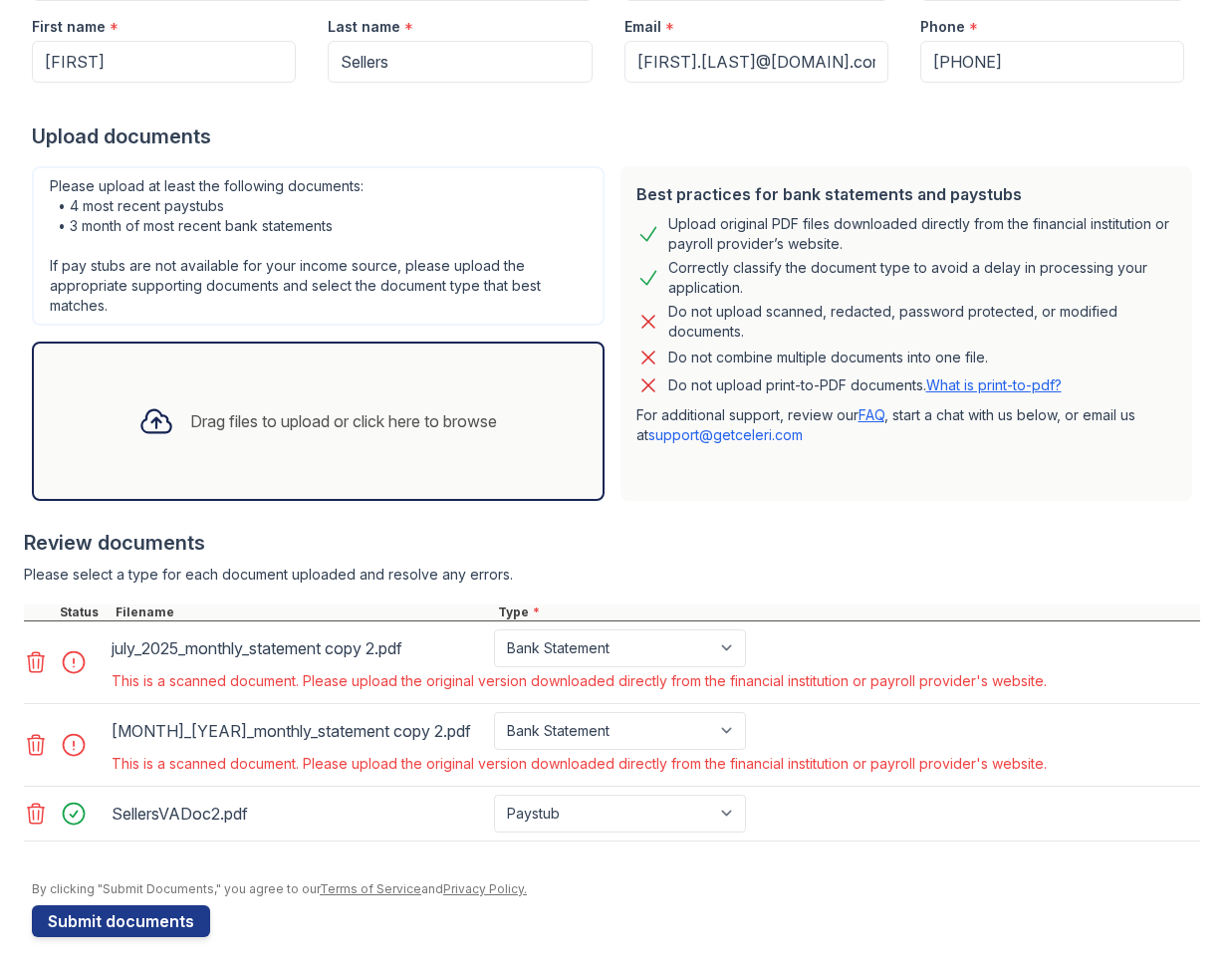 scroll, scrollTop: 353, scrollLeft: 0, axis: vertical 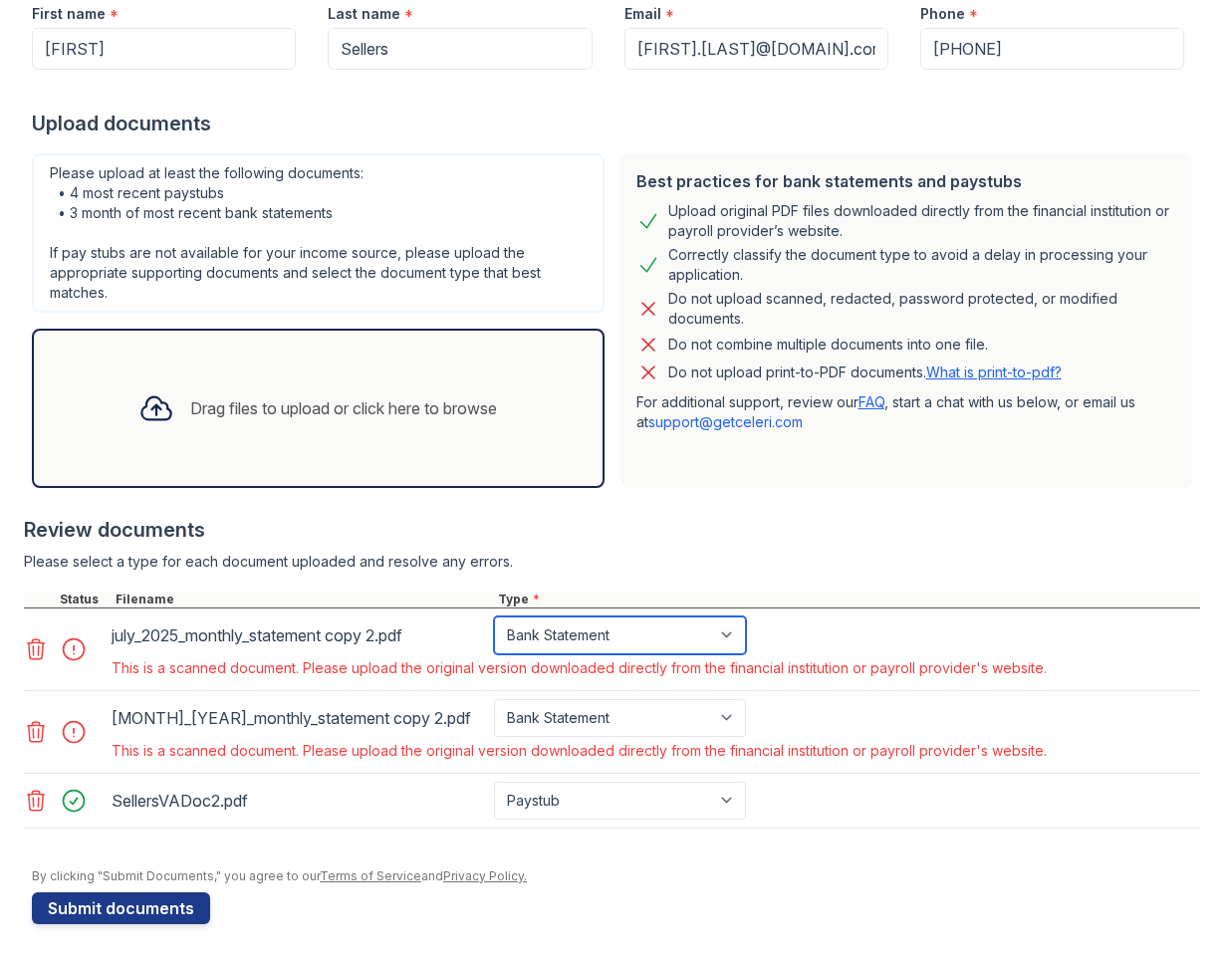 click on "Paystub
Bank Statement
Offer Letter
Tax Documents
Benefit Award Letter
Investment Account Statement
Other" at bounding box center (619, 635) 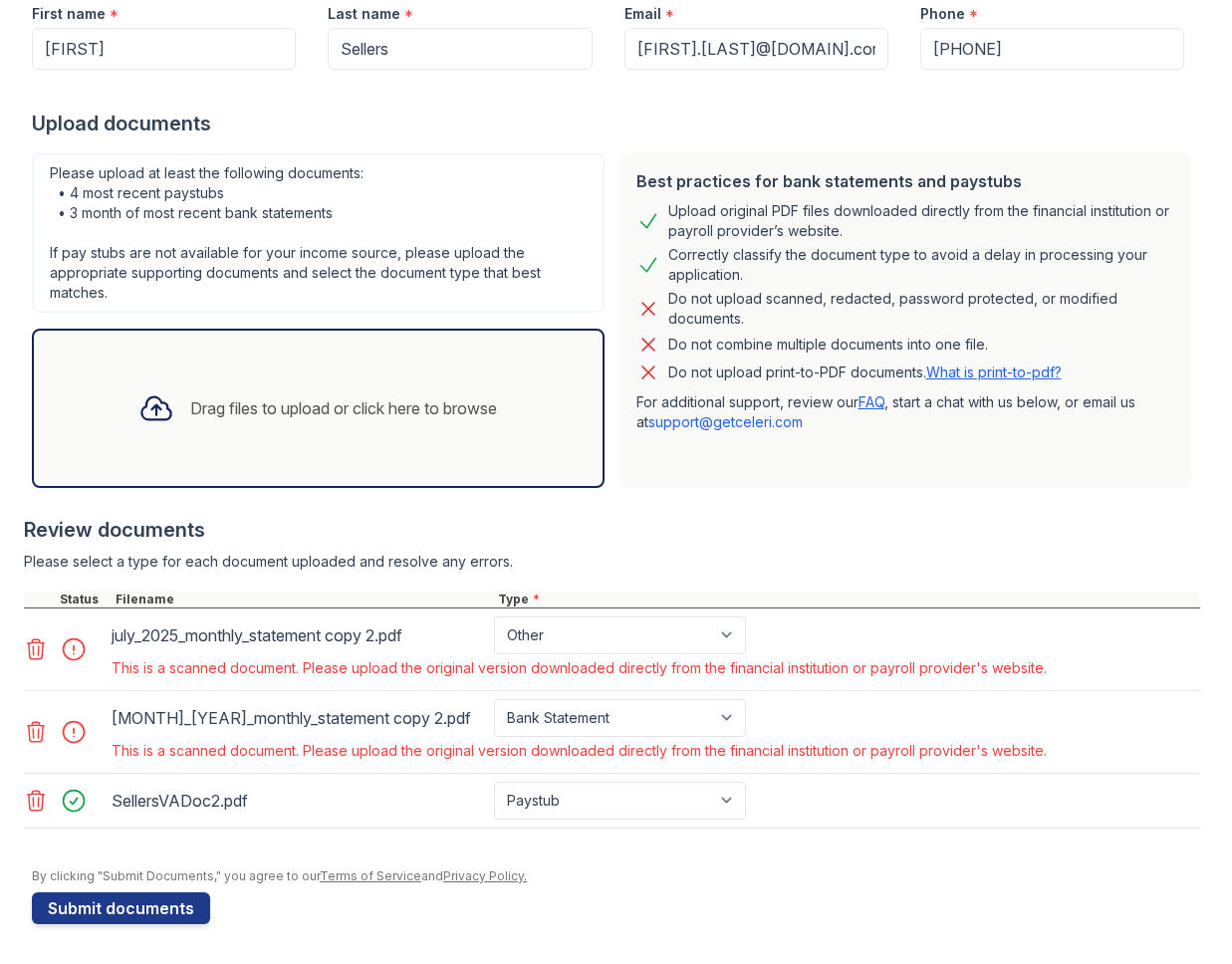 click on "This is a scanned document. Please upload the original version downloaded directly from the financial institution or payroll provider's website." at bounding box center (579, 751) 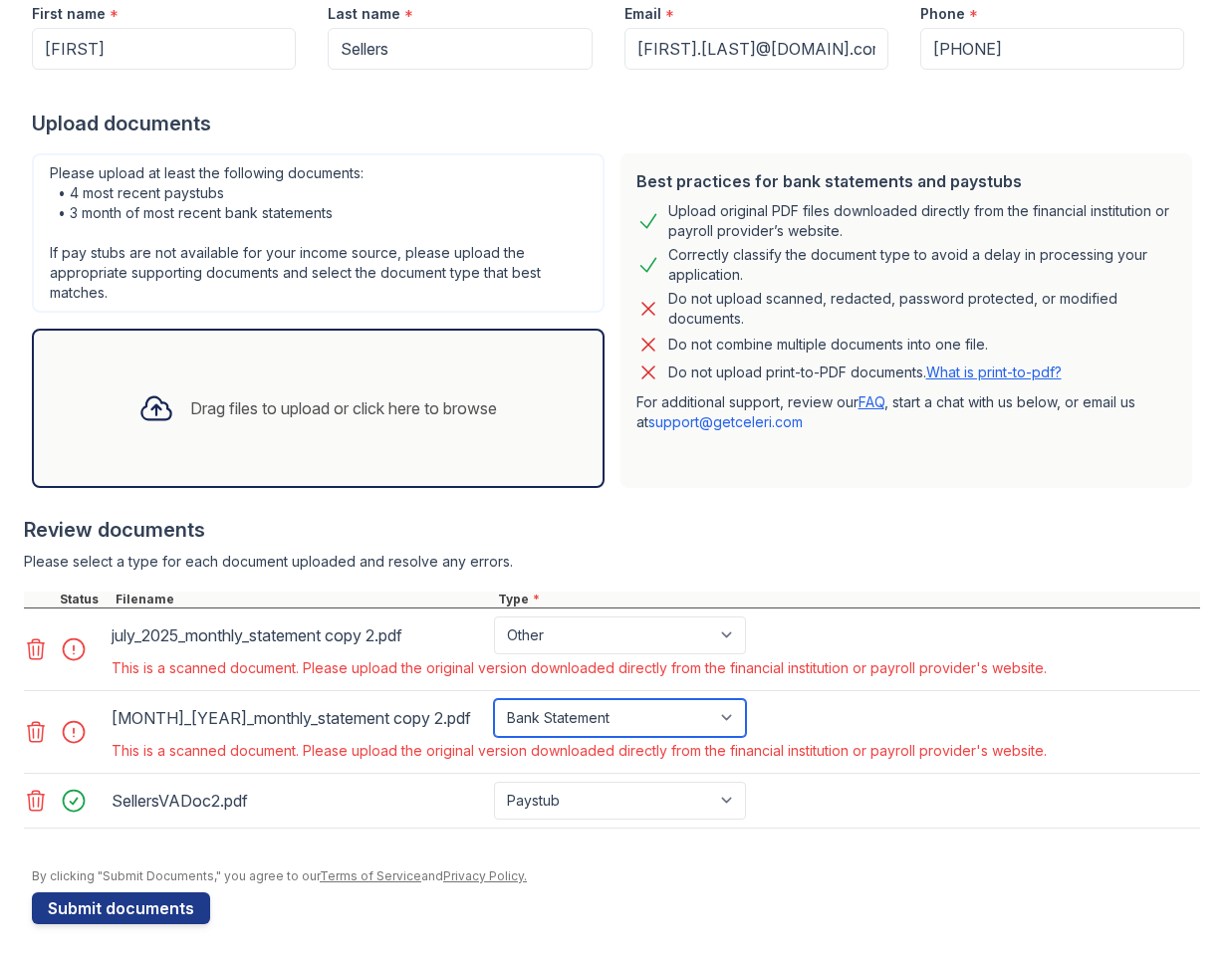 click on "Paystub
Bank Statement
Offer Letter
Tax Documents
Benefit Award Letter
Investment Account Statement
Other" at bounding box center (619, 718) 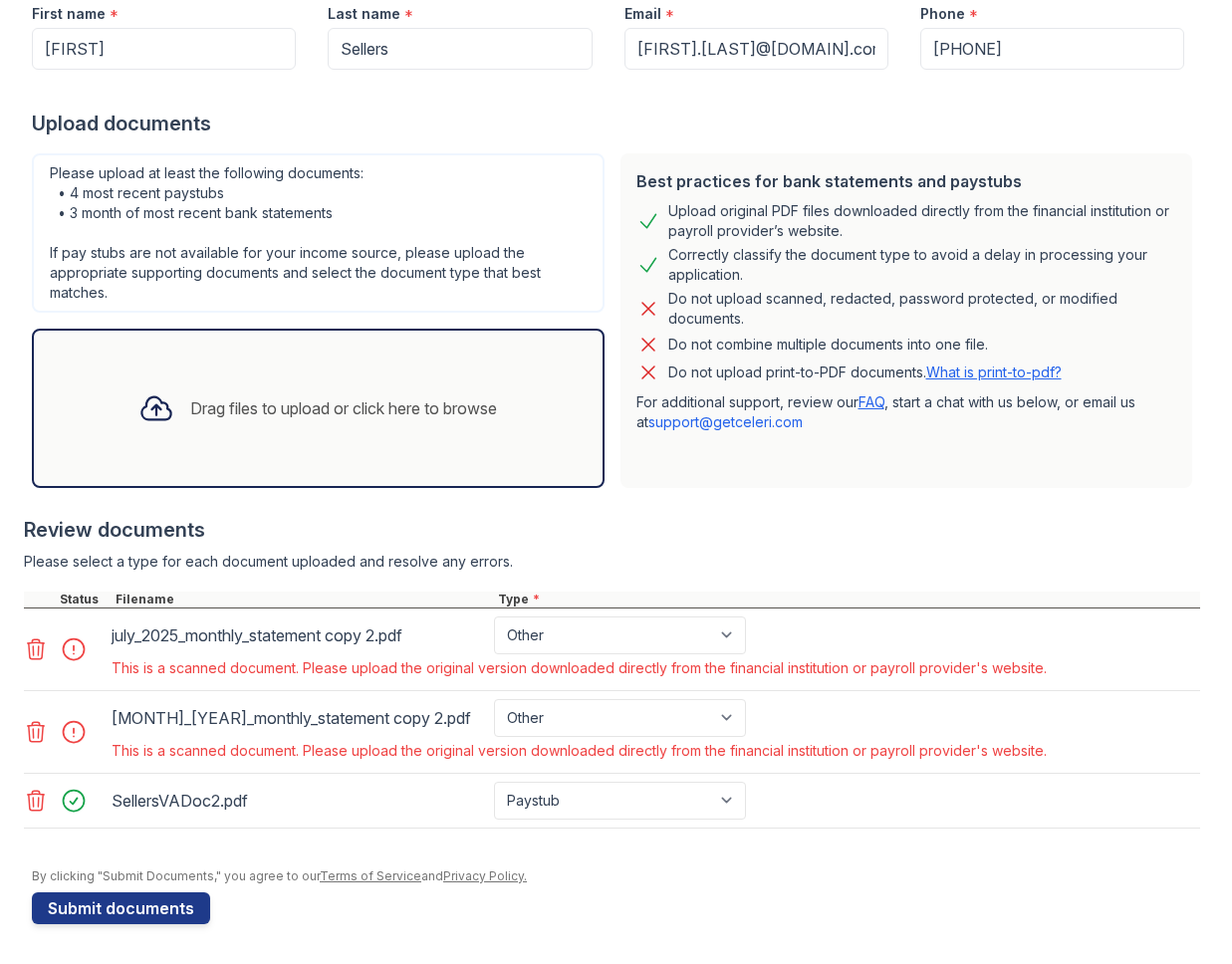 click on "This is a scanned document. Please upload the original version downloaded directly from the financial institution or payroll provider's website." at bounding box center [579, 751] 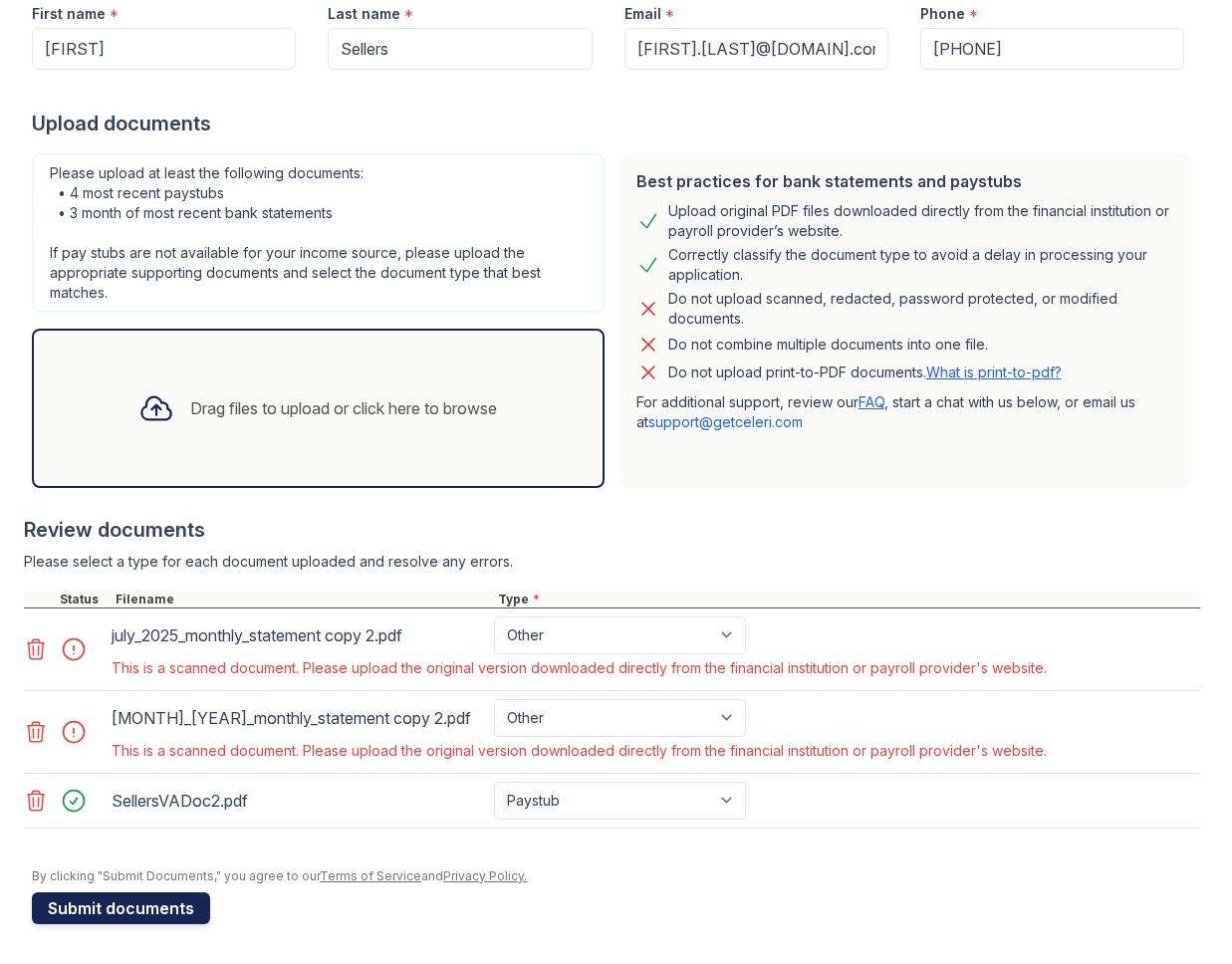 click on "Submit documents" at bounding box center [121, 908] 